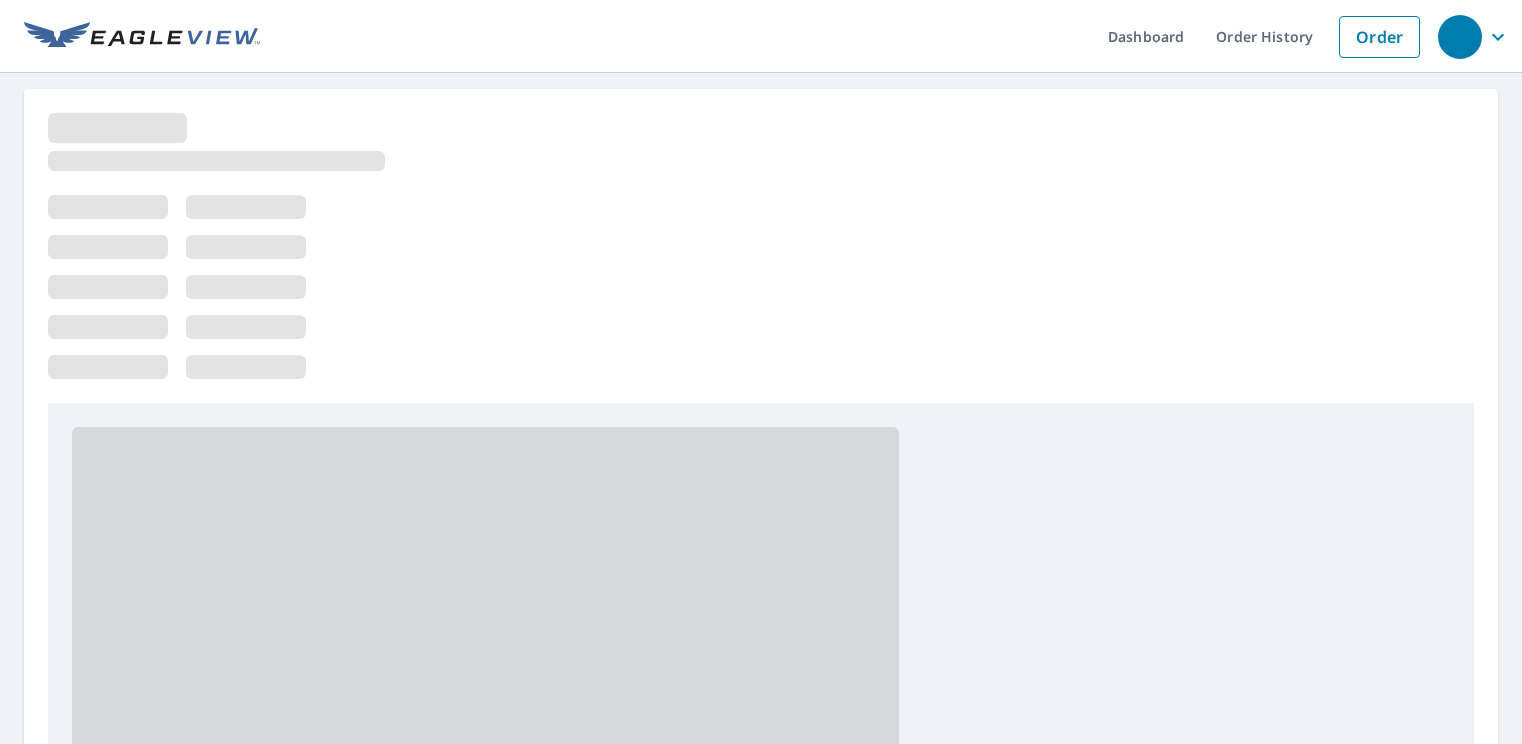 scroll, scrollTop: 0, scrollLeft: 0, axis: both 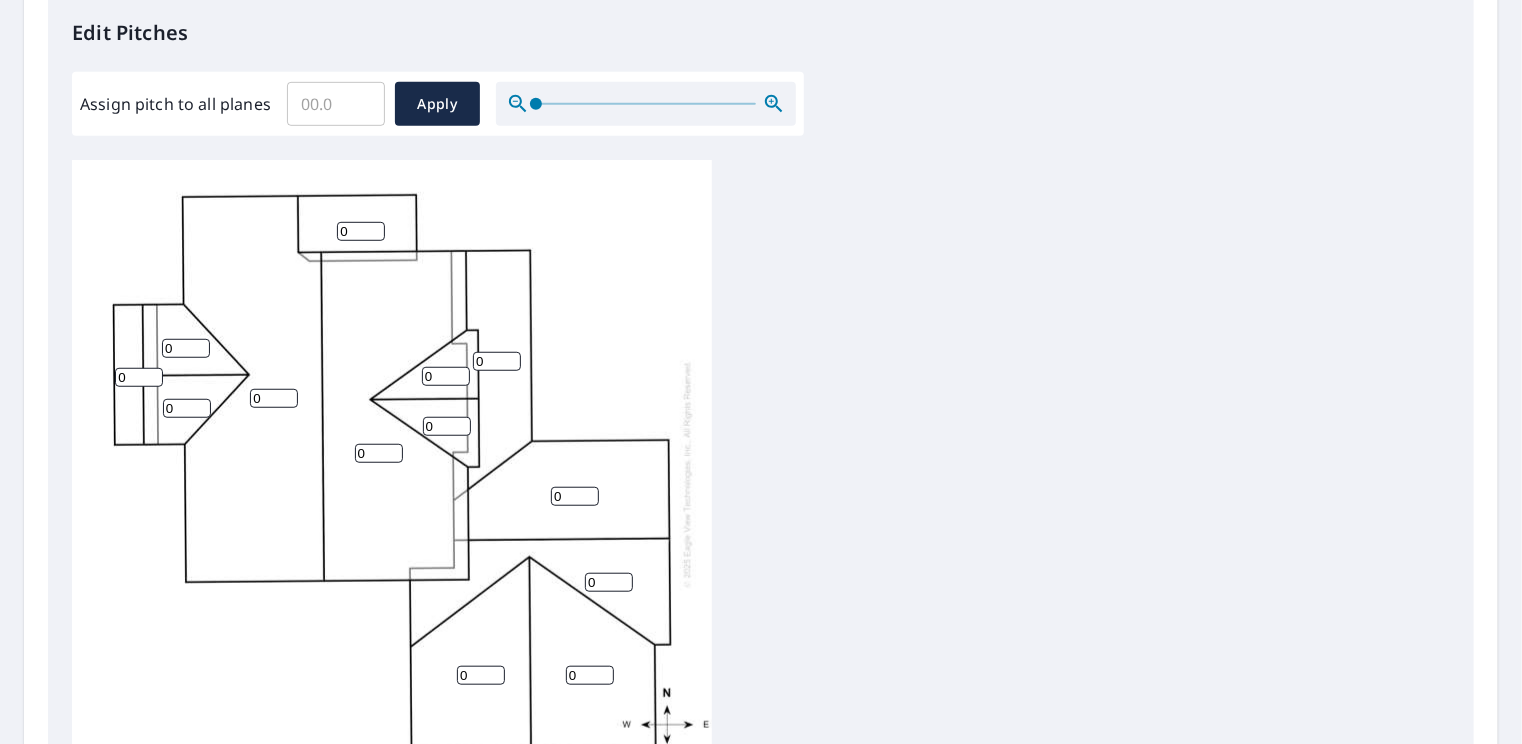 click on "0" at bounding box center (139, 377) 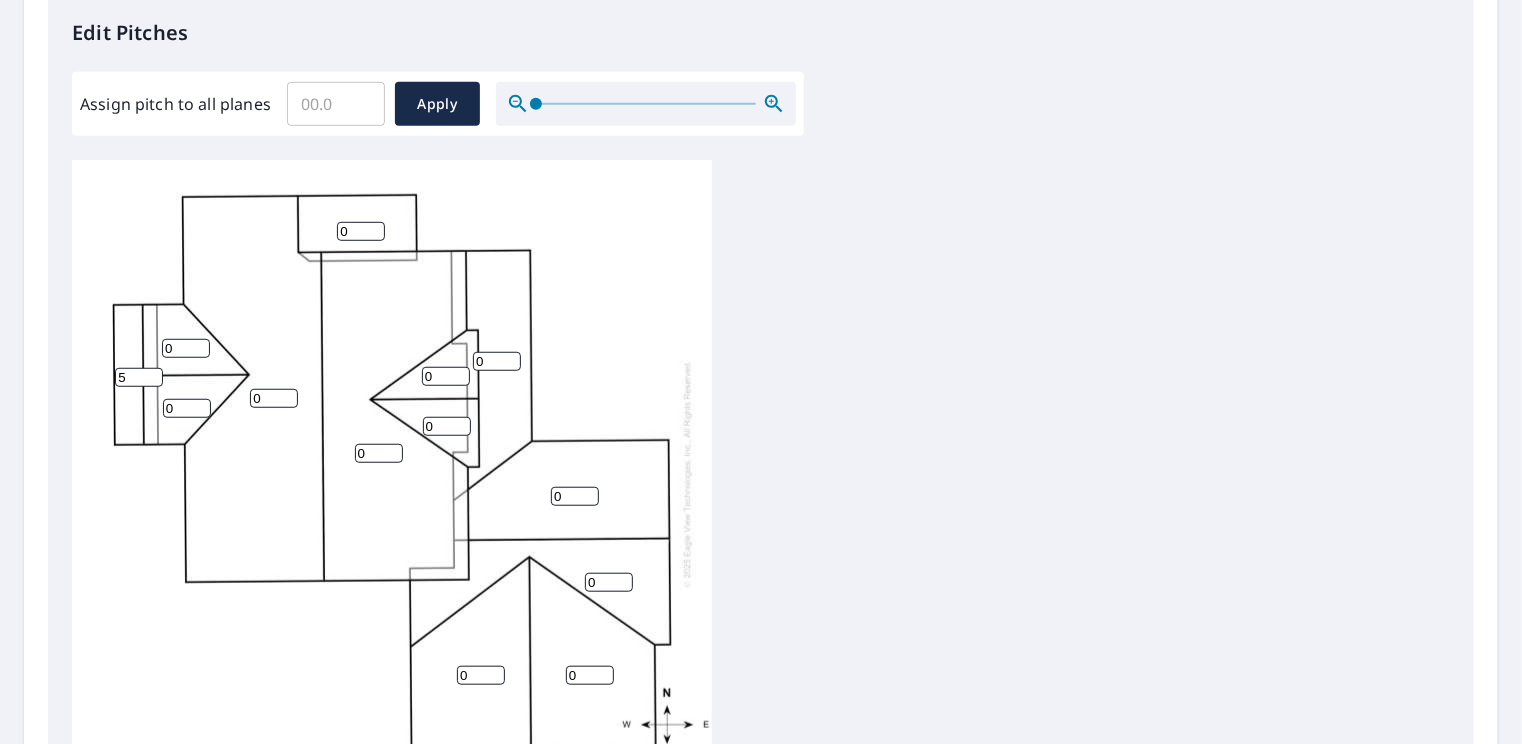 type on "5" 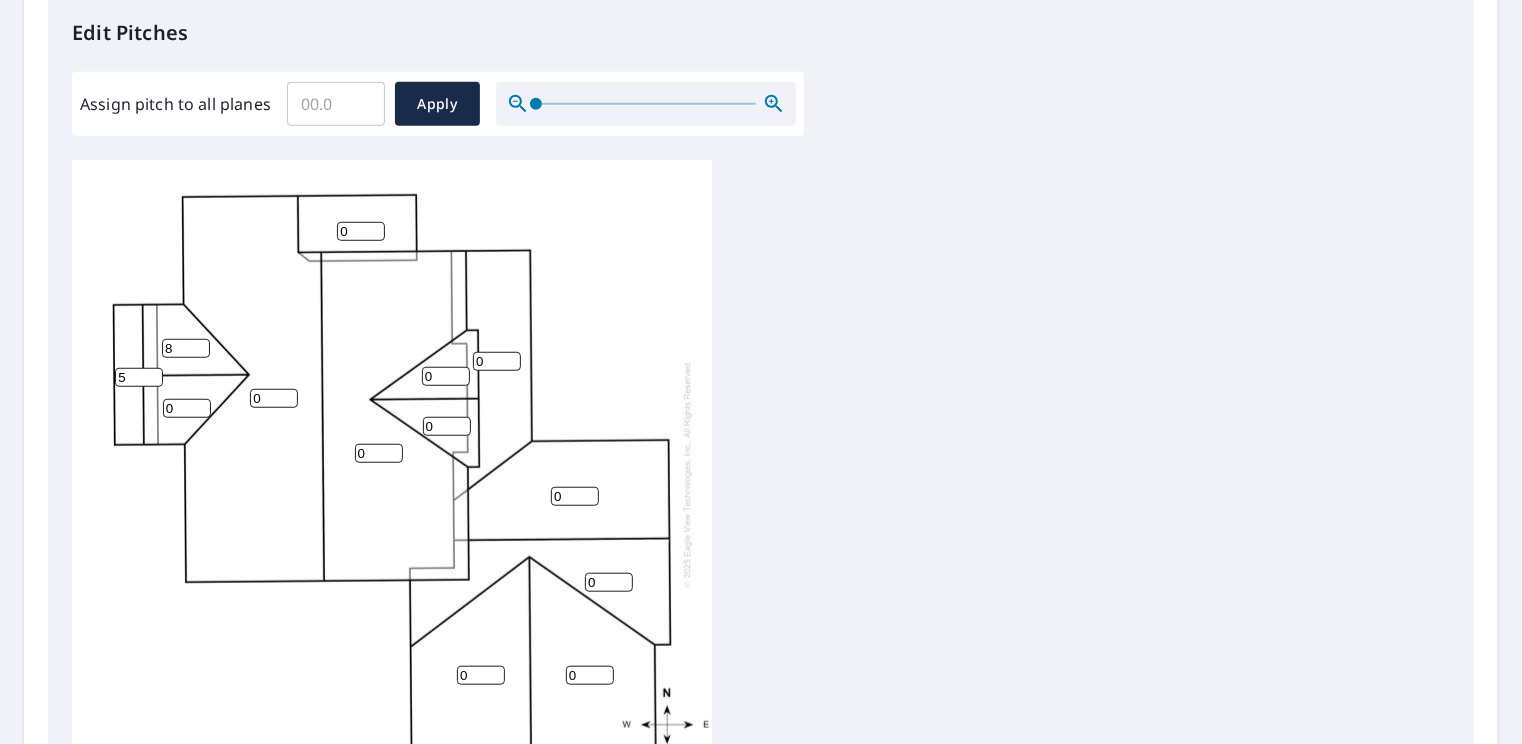 type on "8" 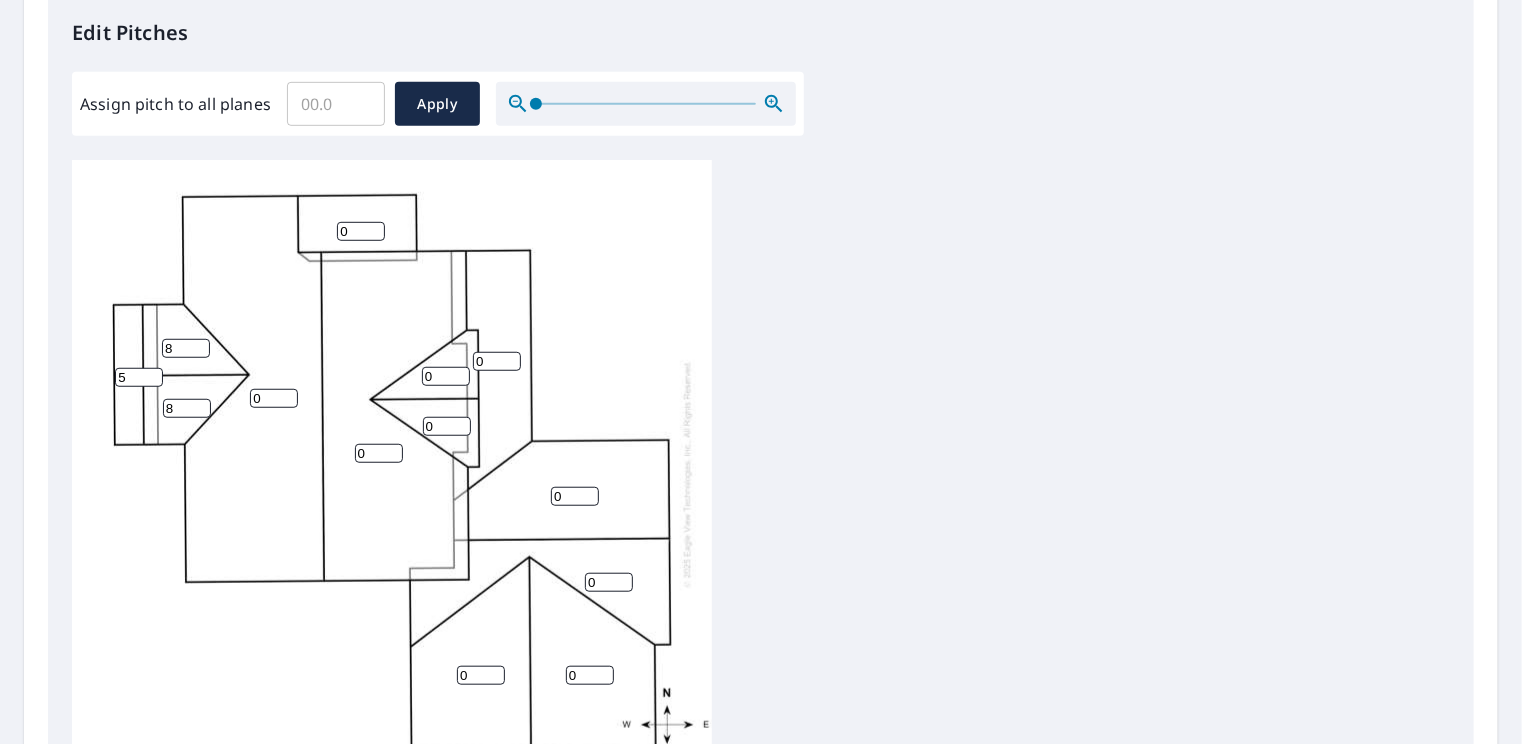 type on "8" 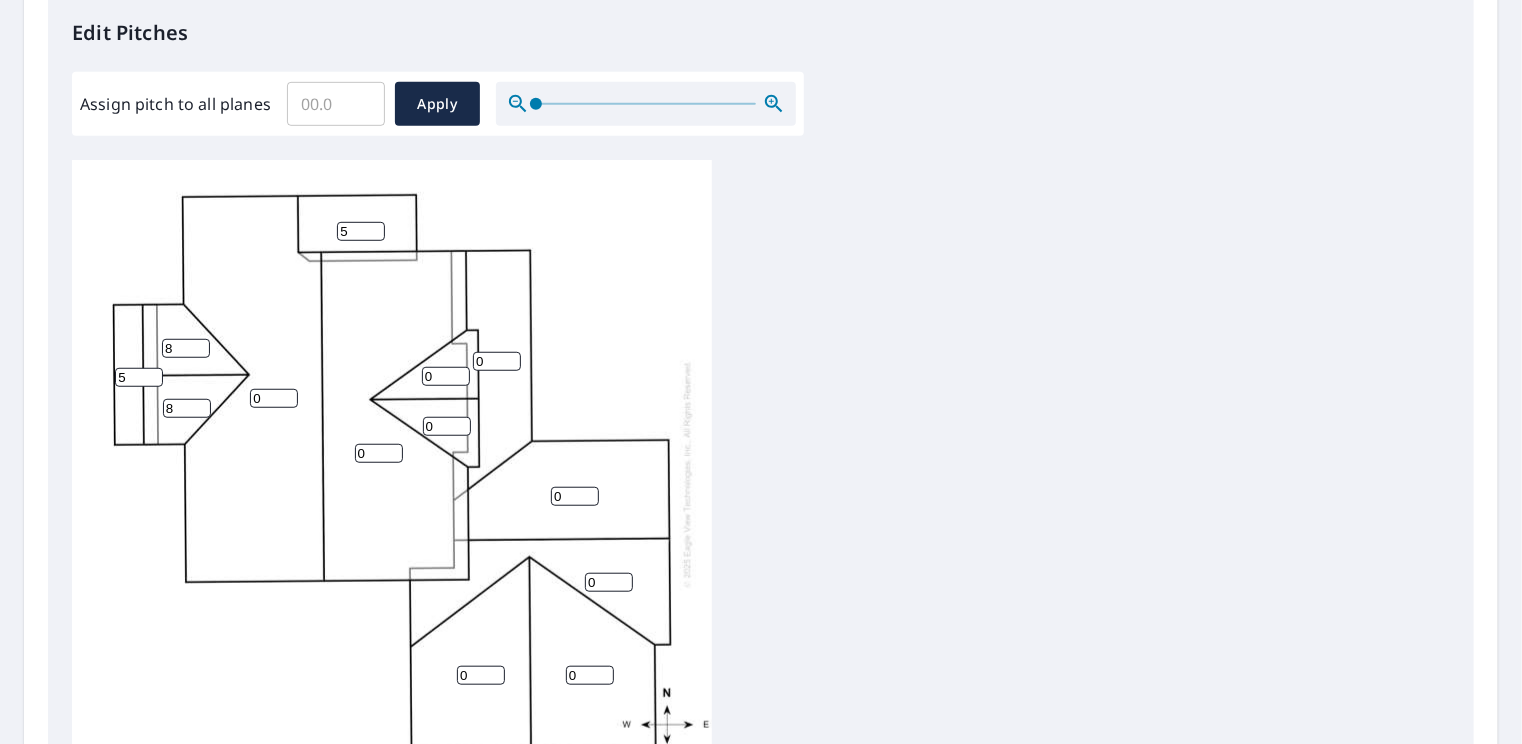 type on "5" 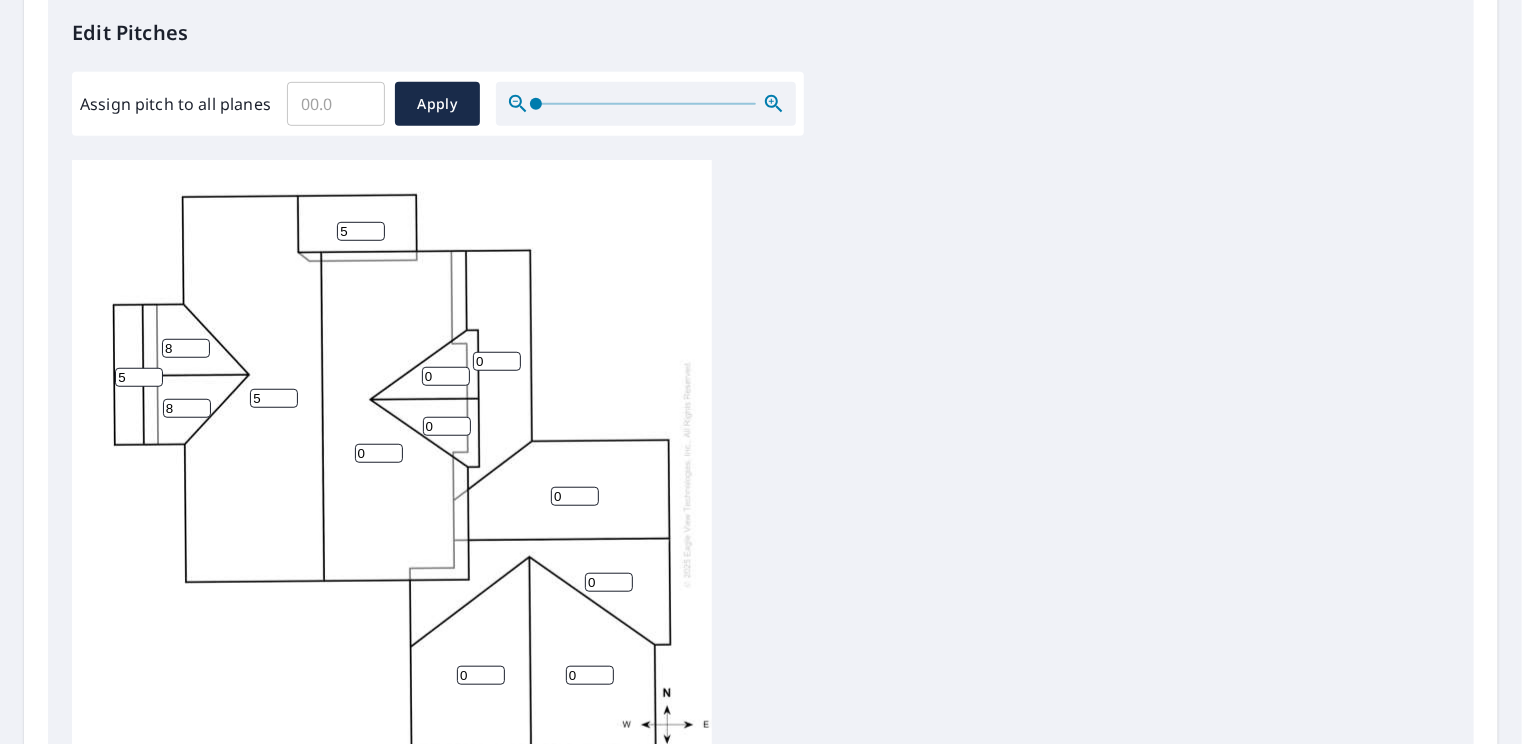 type on "5" 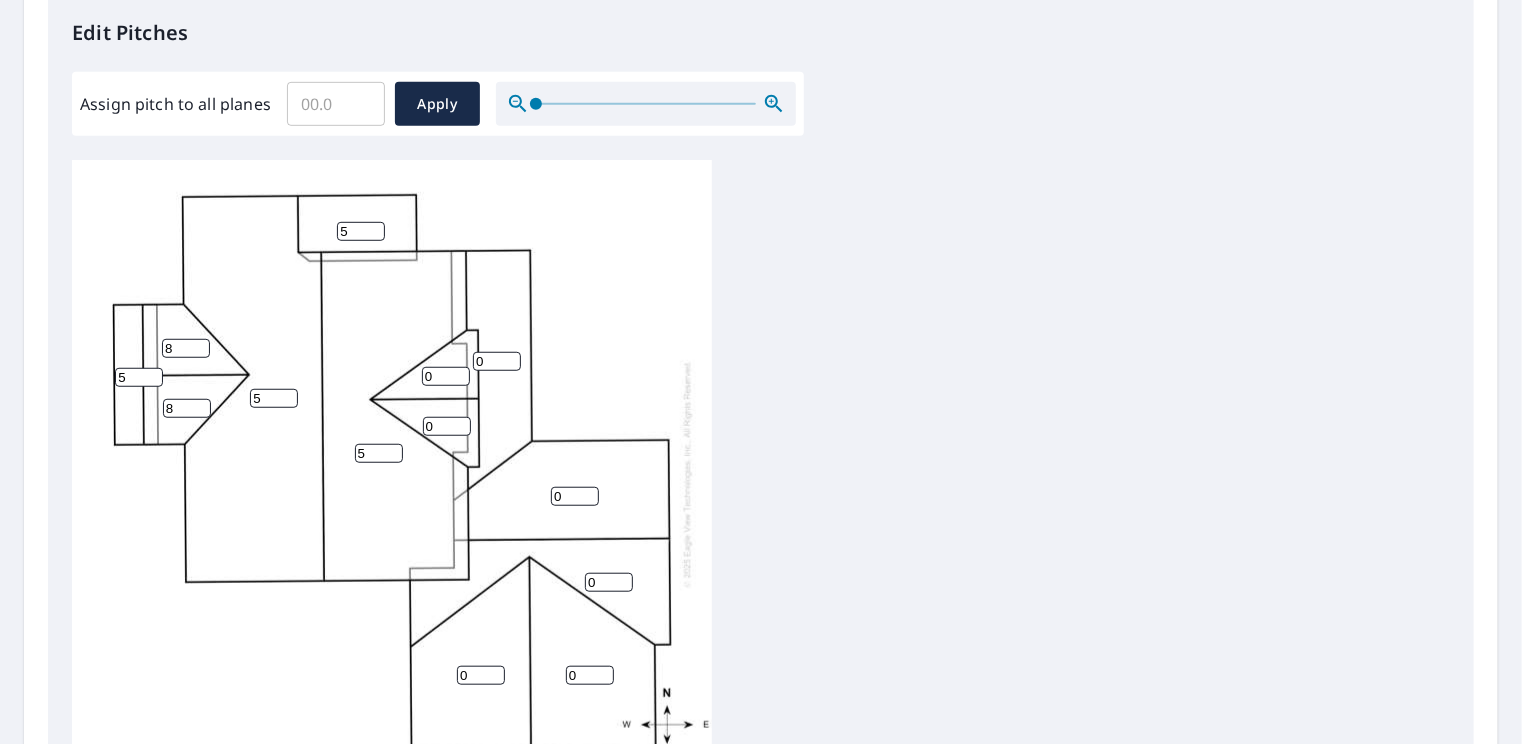 type on "5" 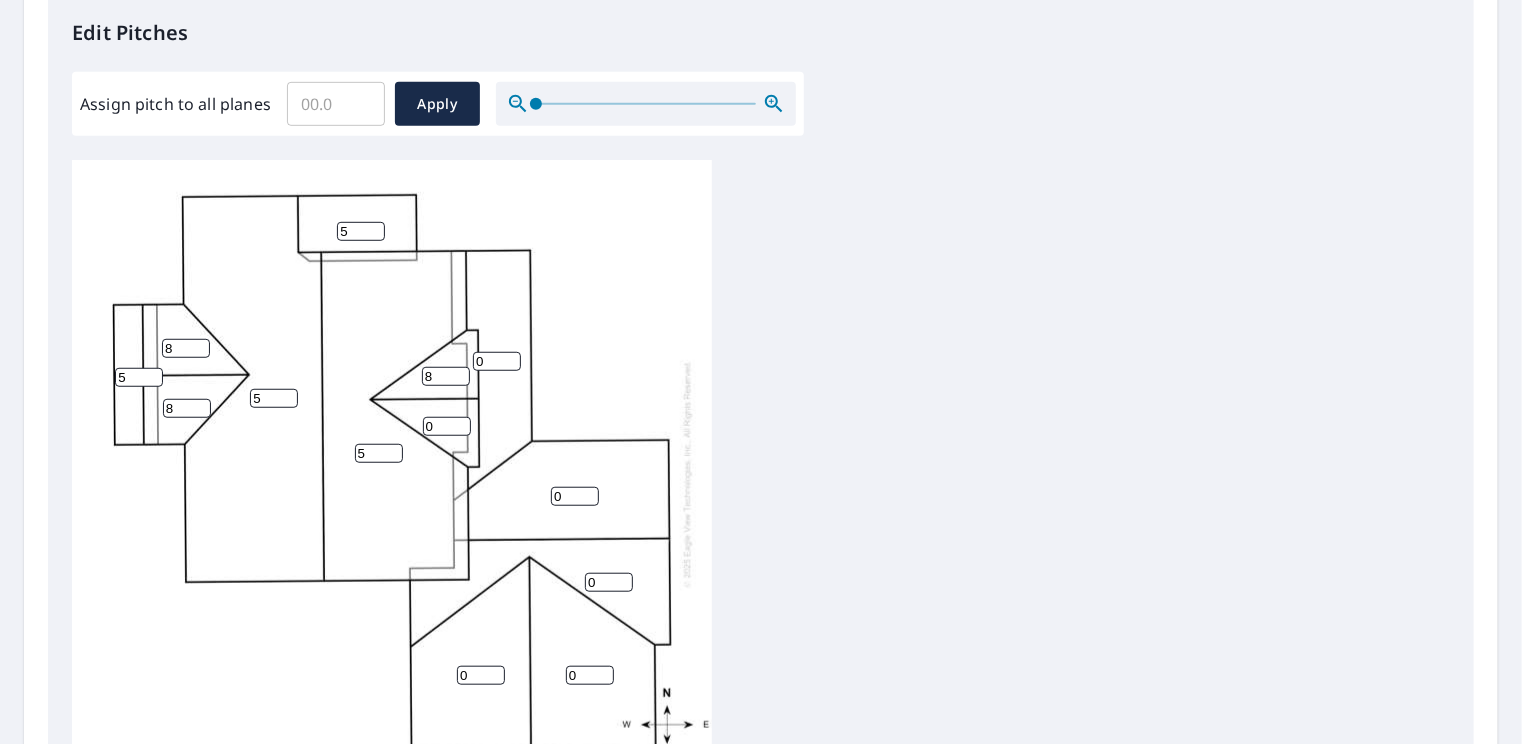 type on "8" 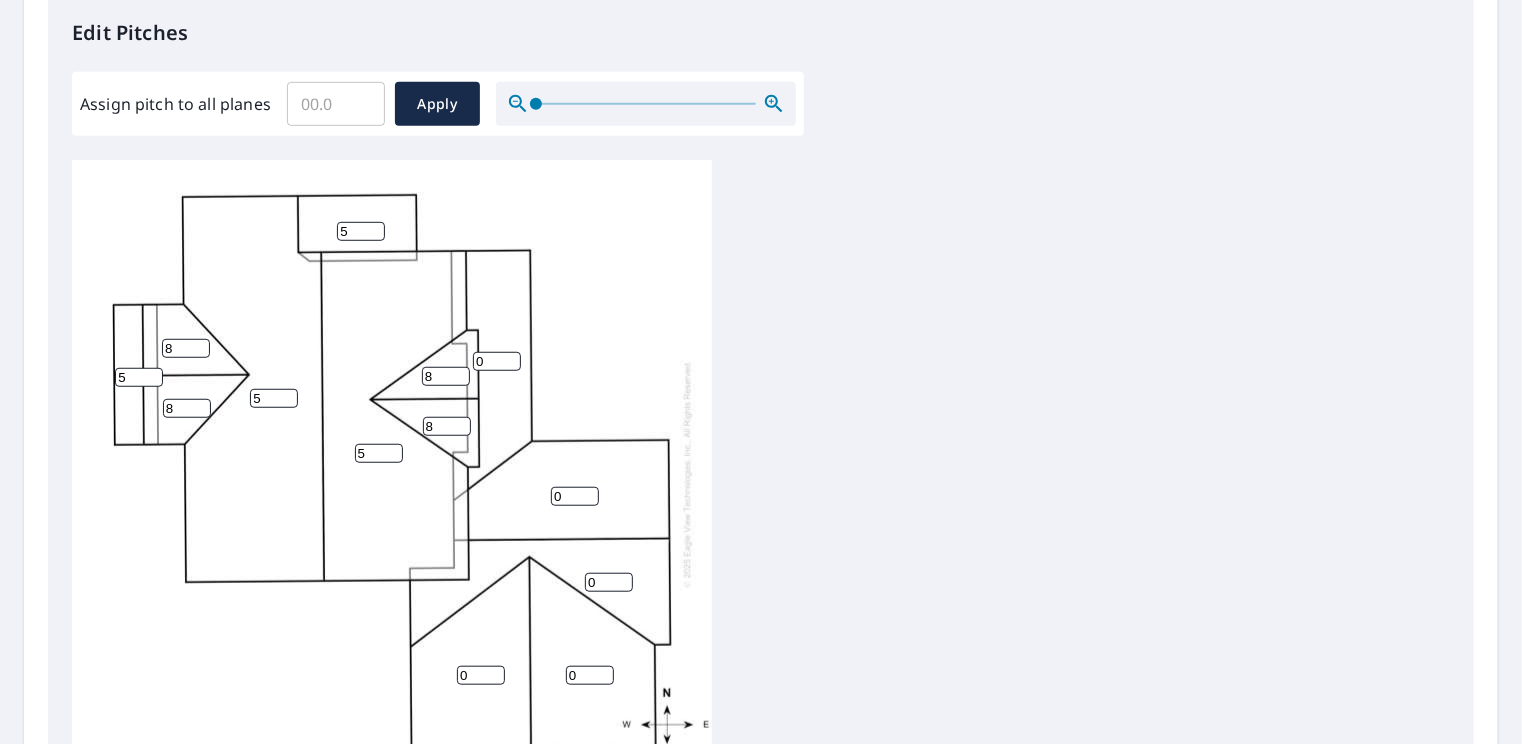 type on "8" 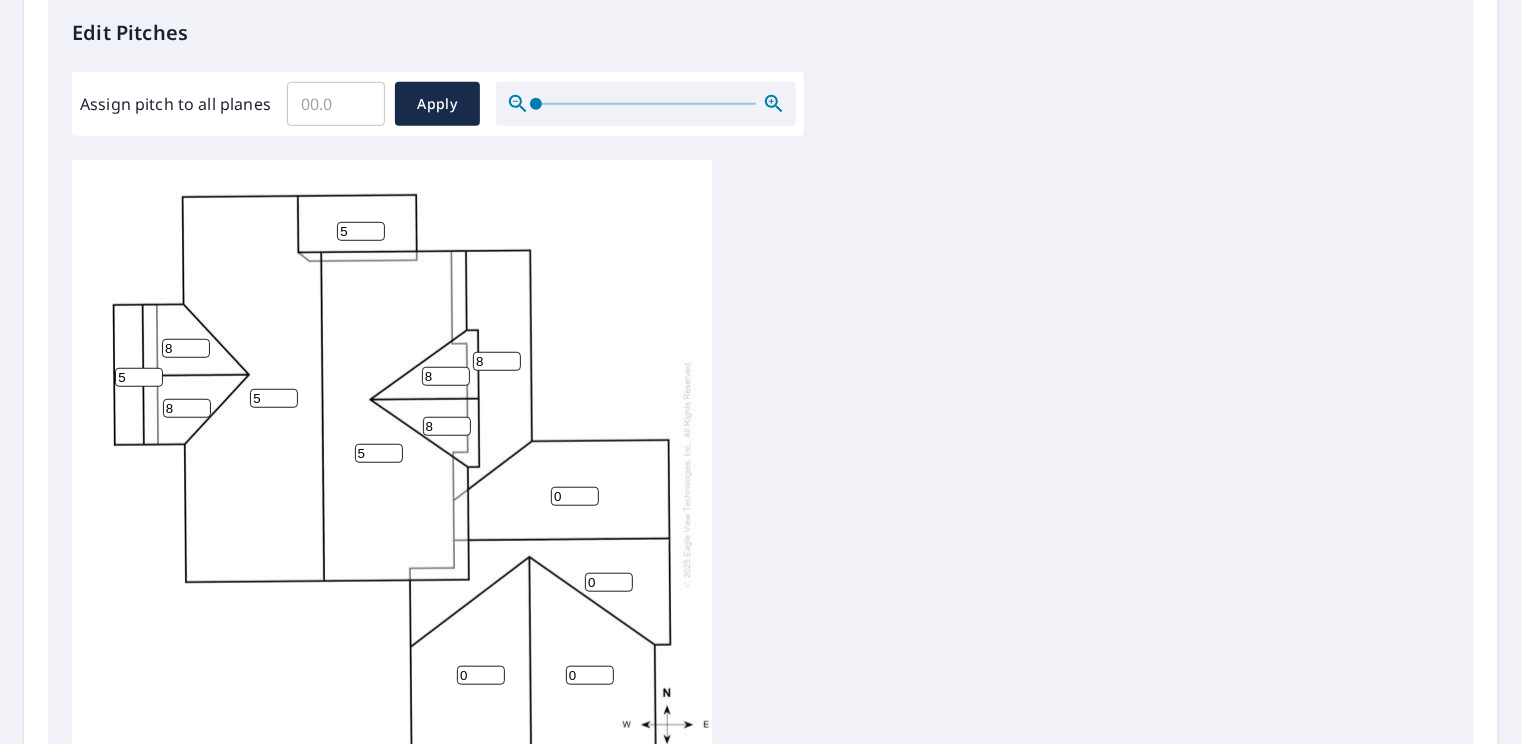 type on "8" 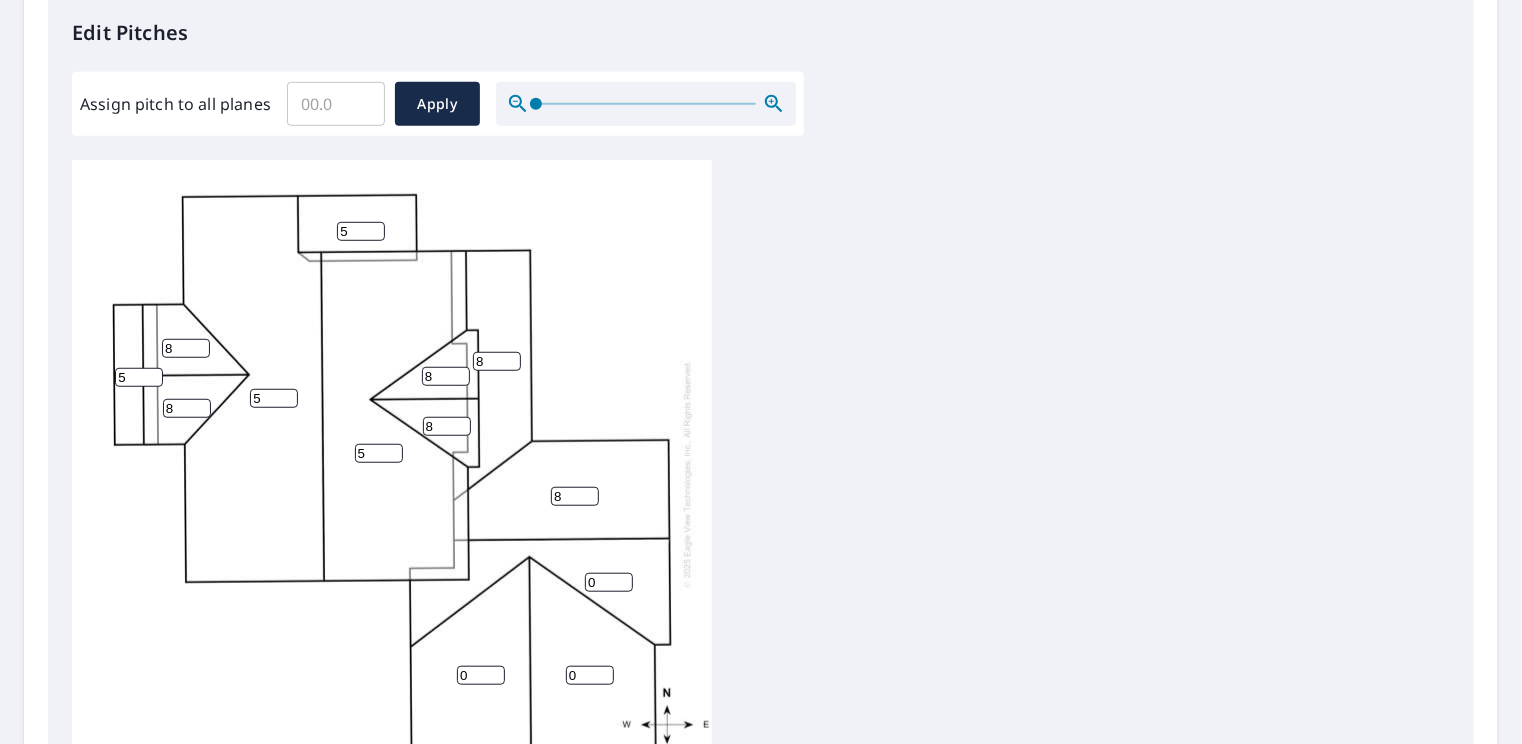 type on "8" 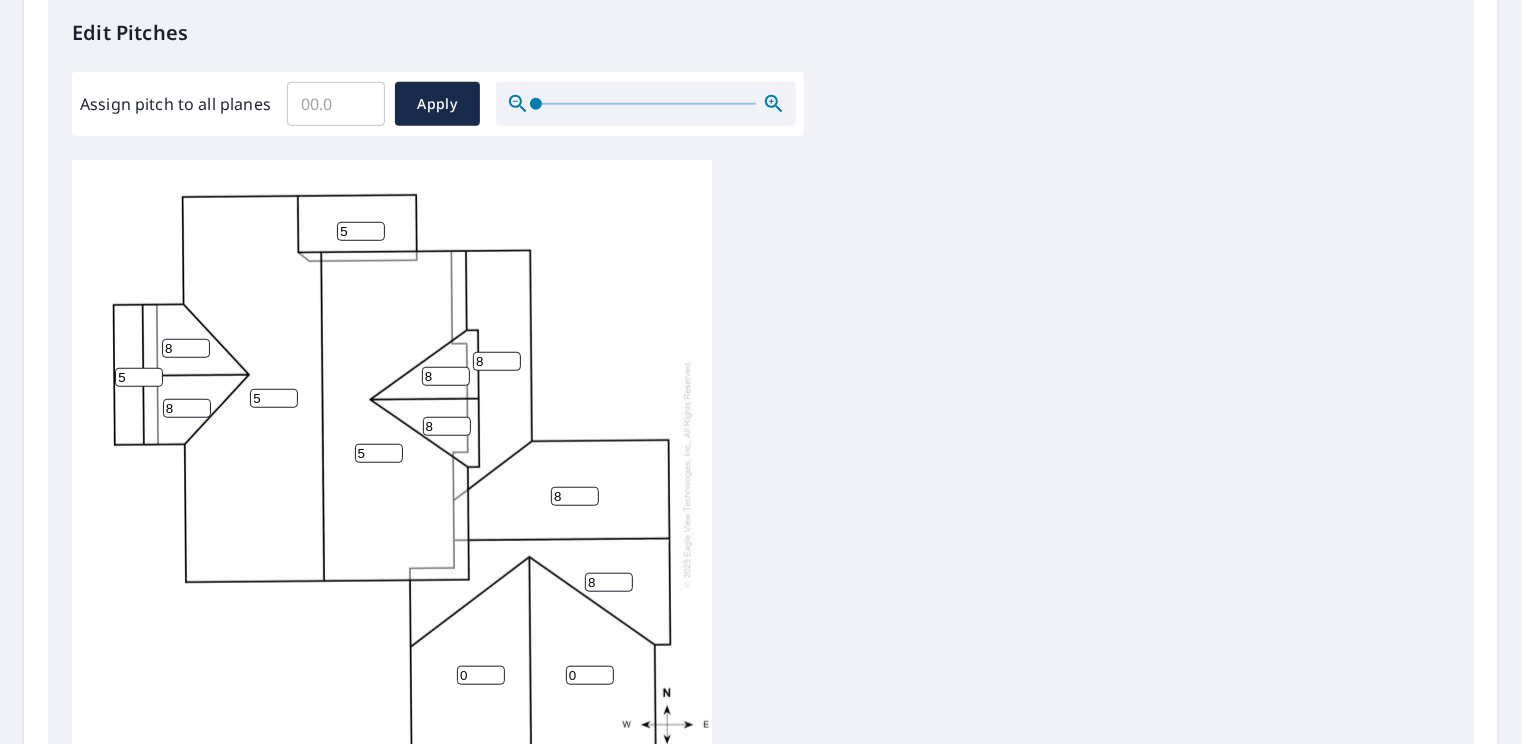 type on "8" 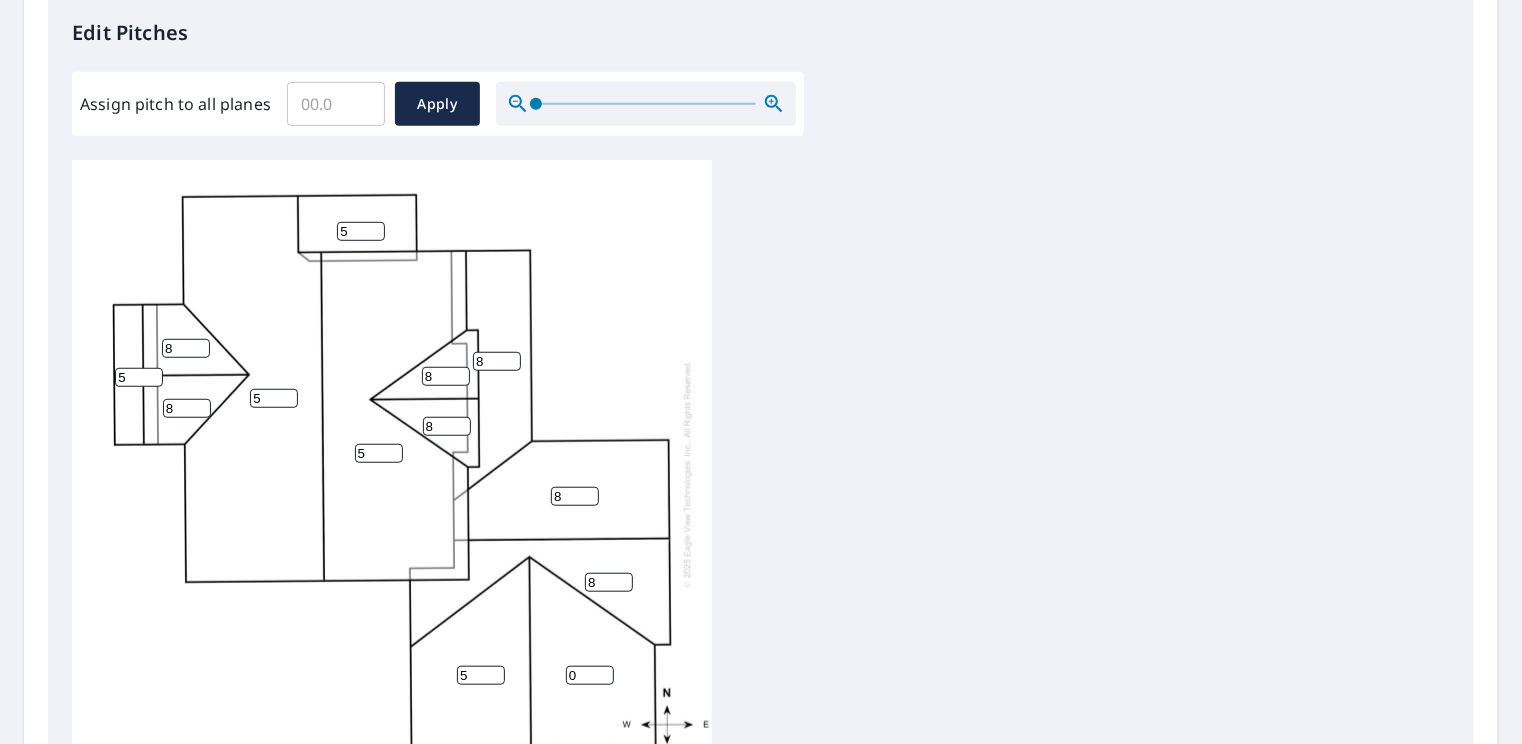 type on "5" 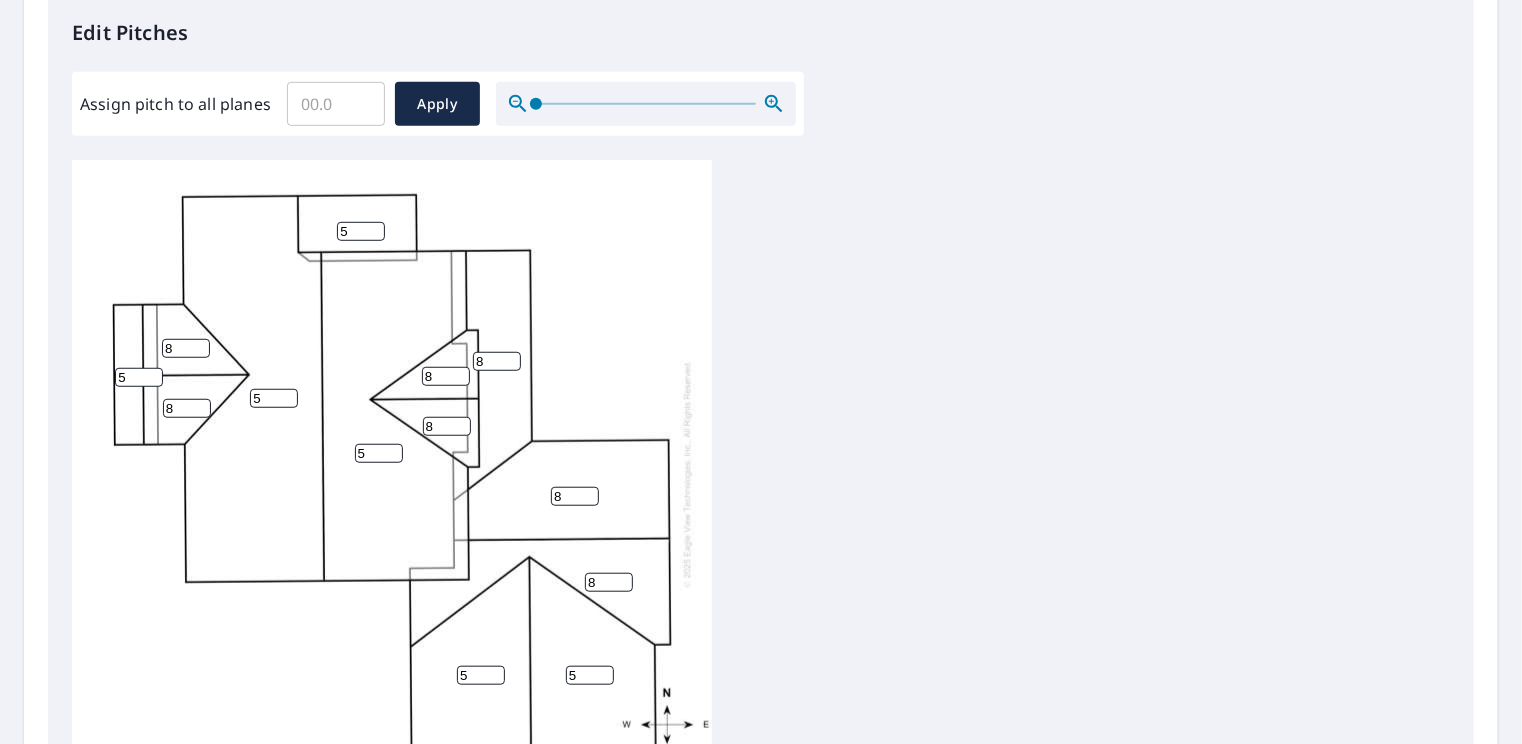 scroll, scrollTop: 20, scrollLeft: 0, axis: vertical 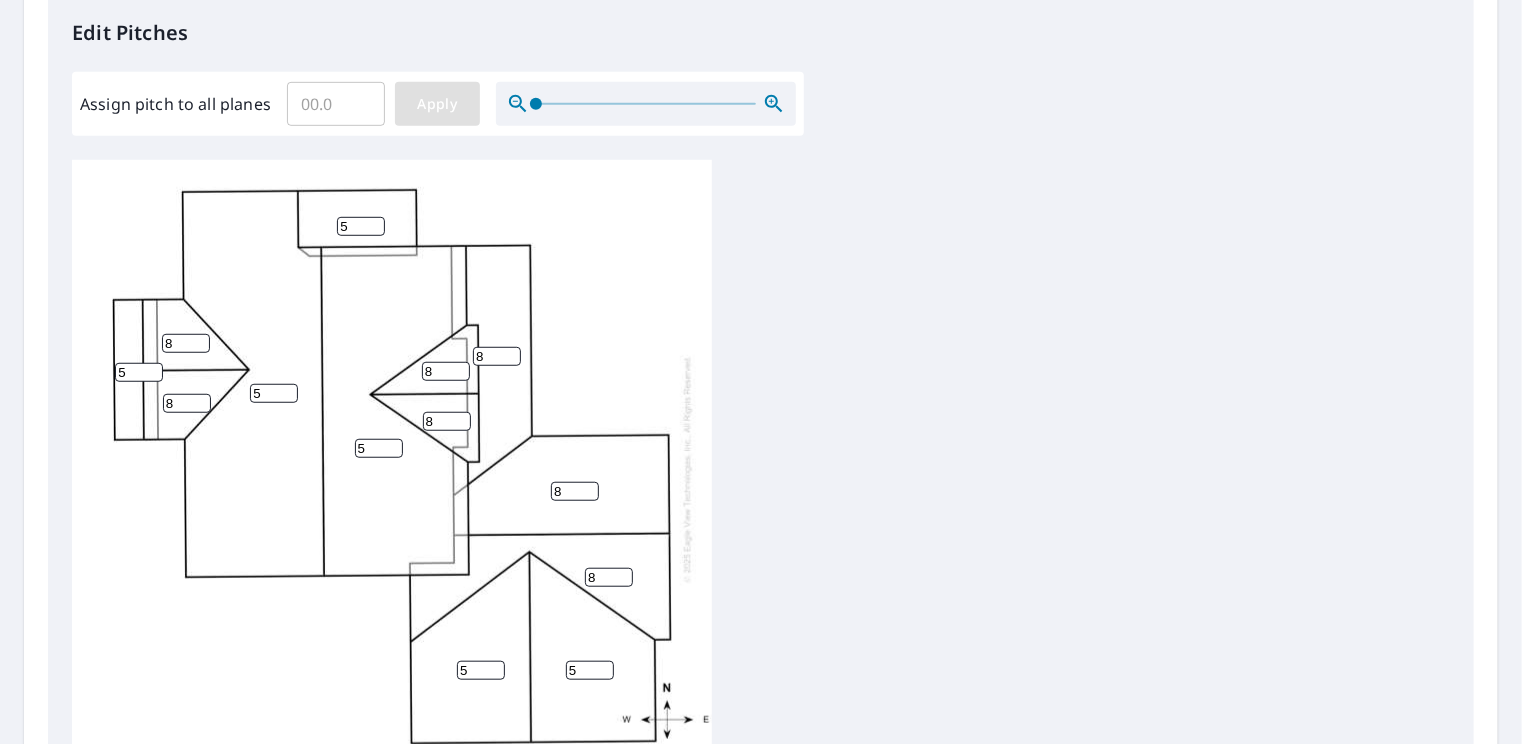 type on "5" 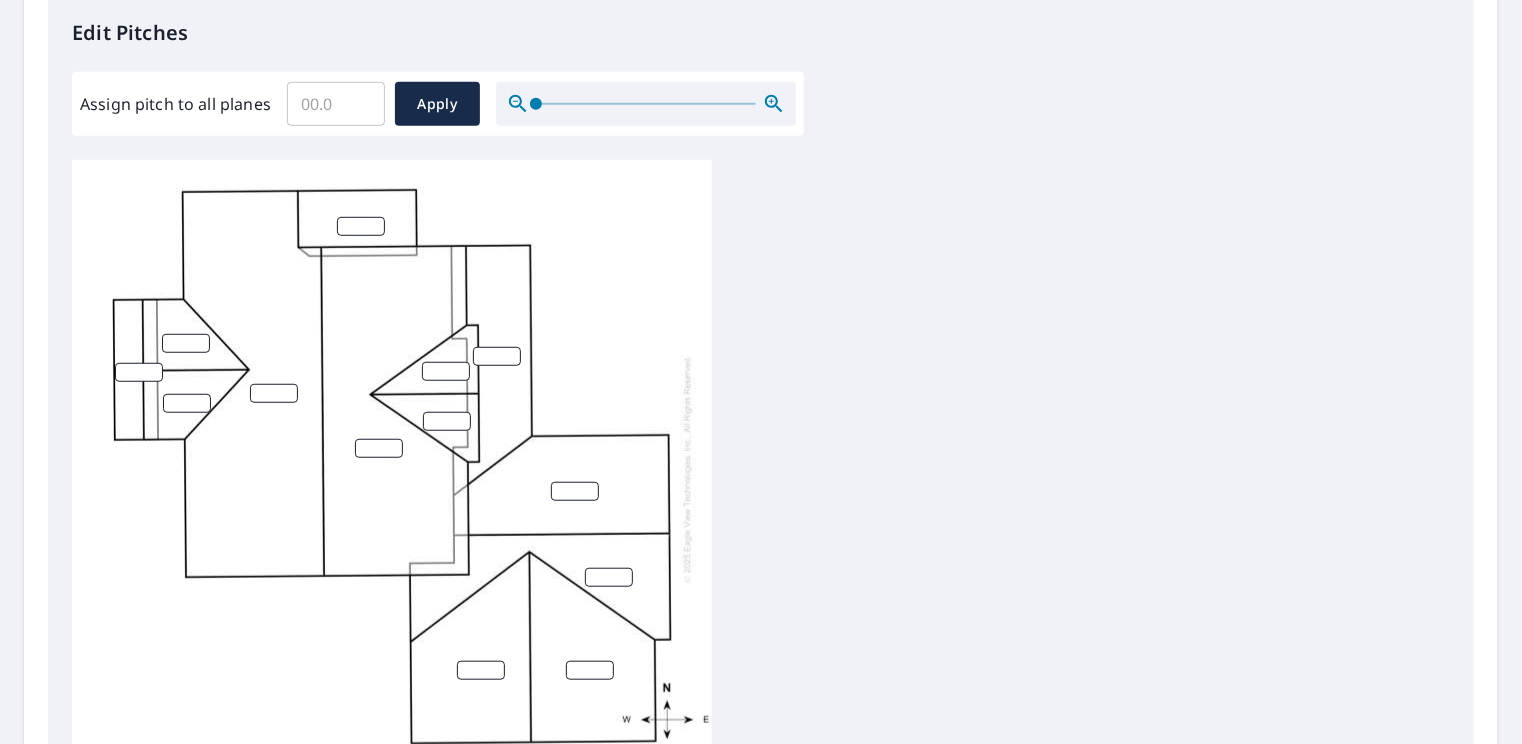 scroll, scrollTop: 0, scrollLeft: 0, axis: both 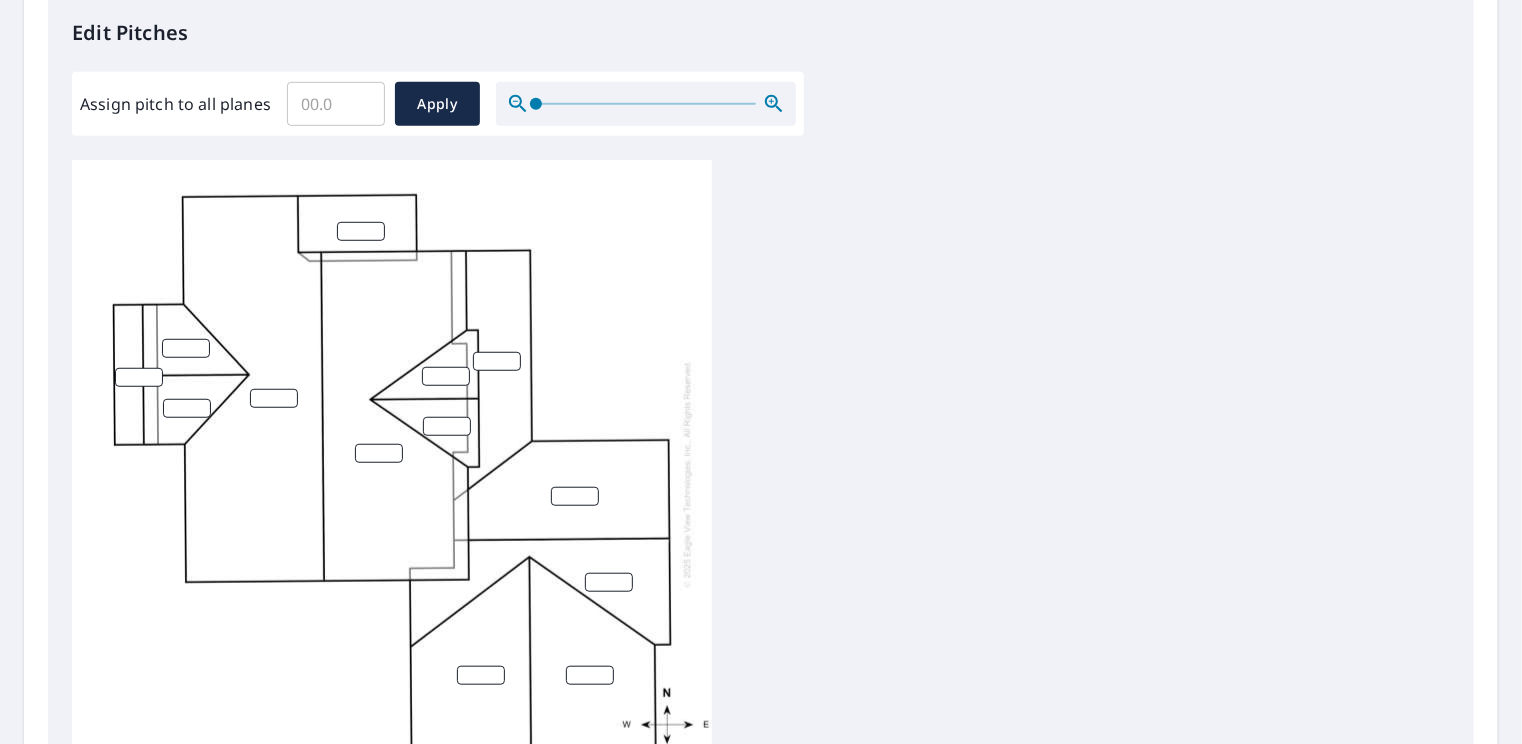 click at bounding box center (392, 474) 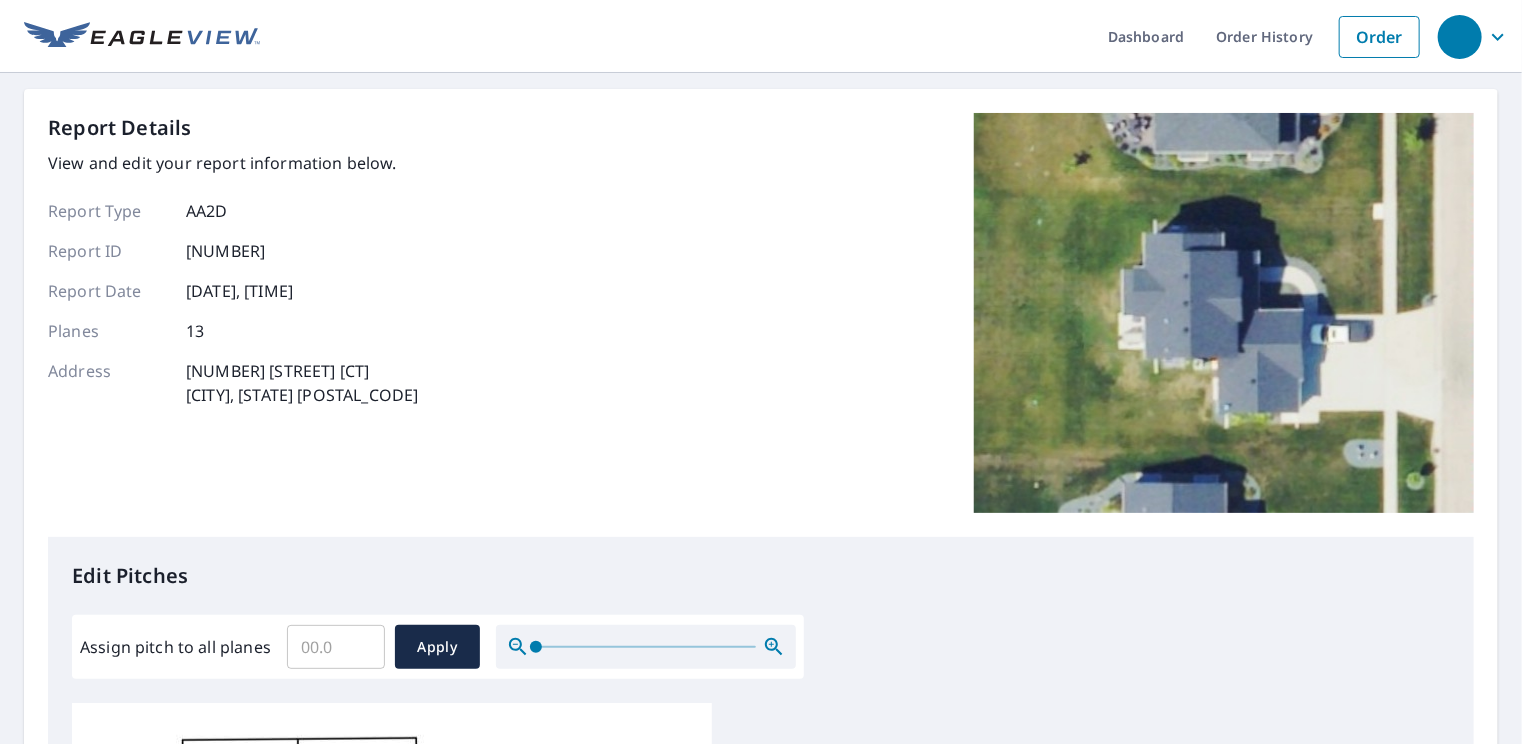 scroll, scrollTop: 838, scrollLeft: 0, axis: vertical 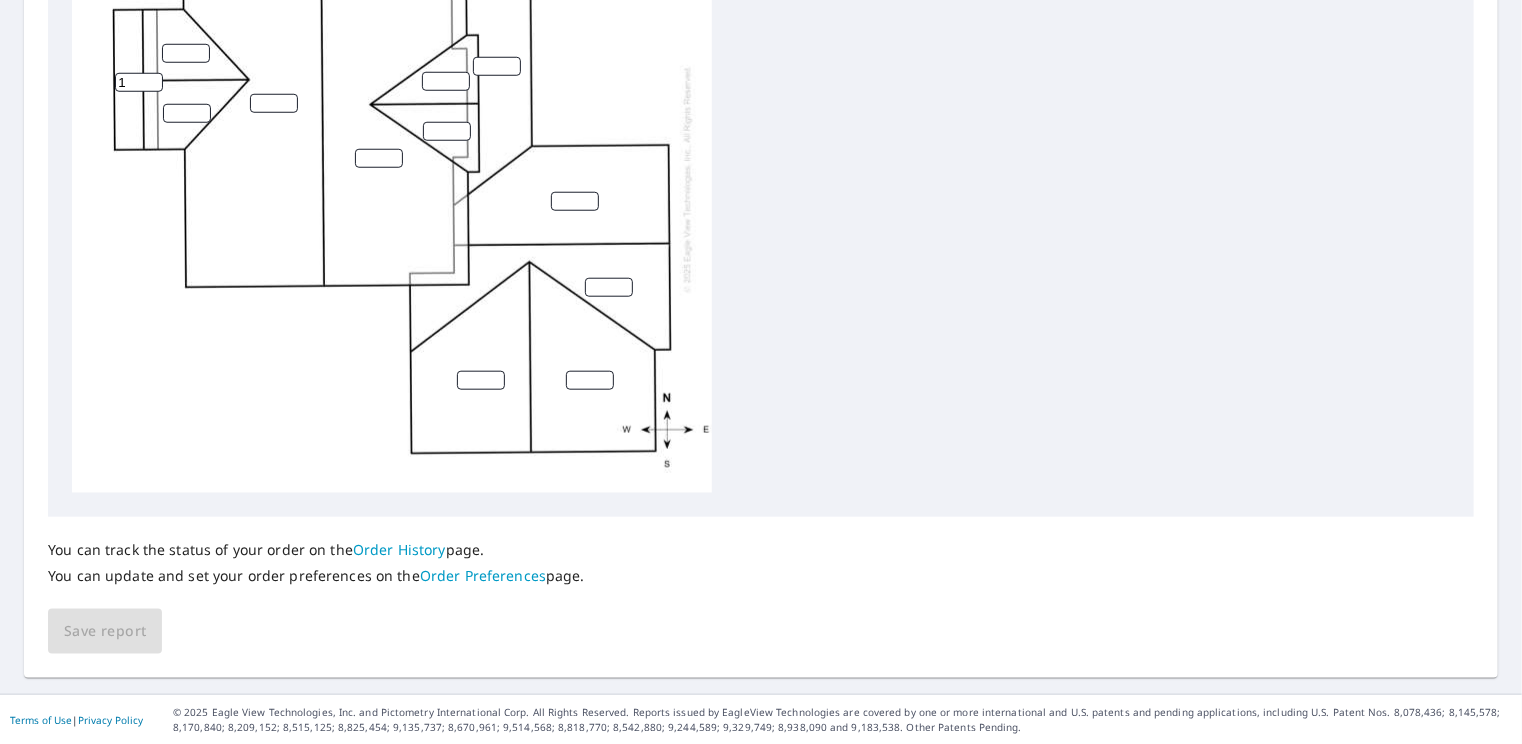 type on "1" 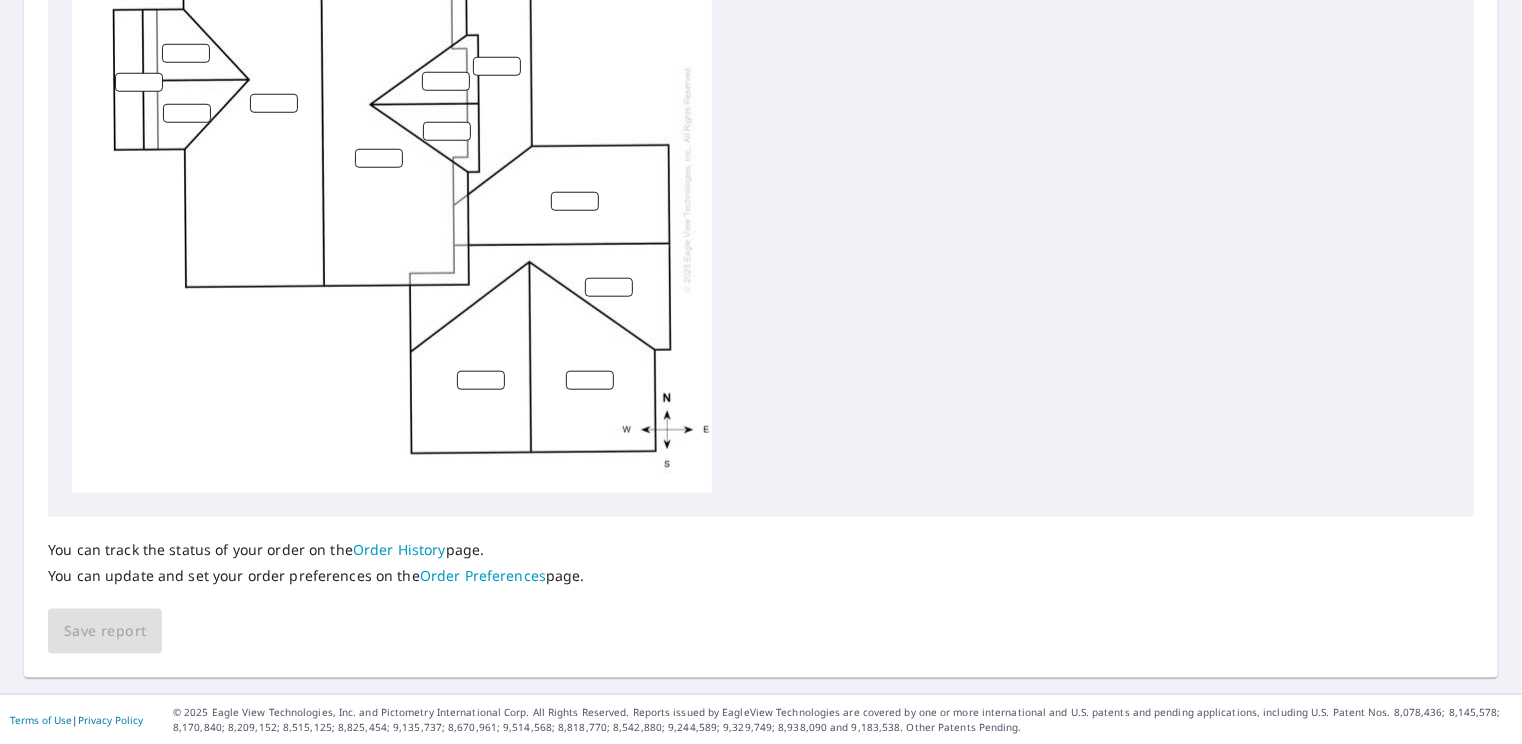 type on "5" 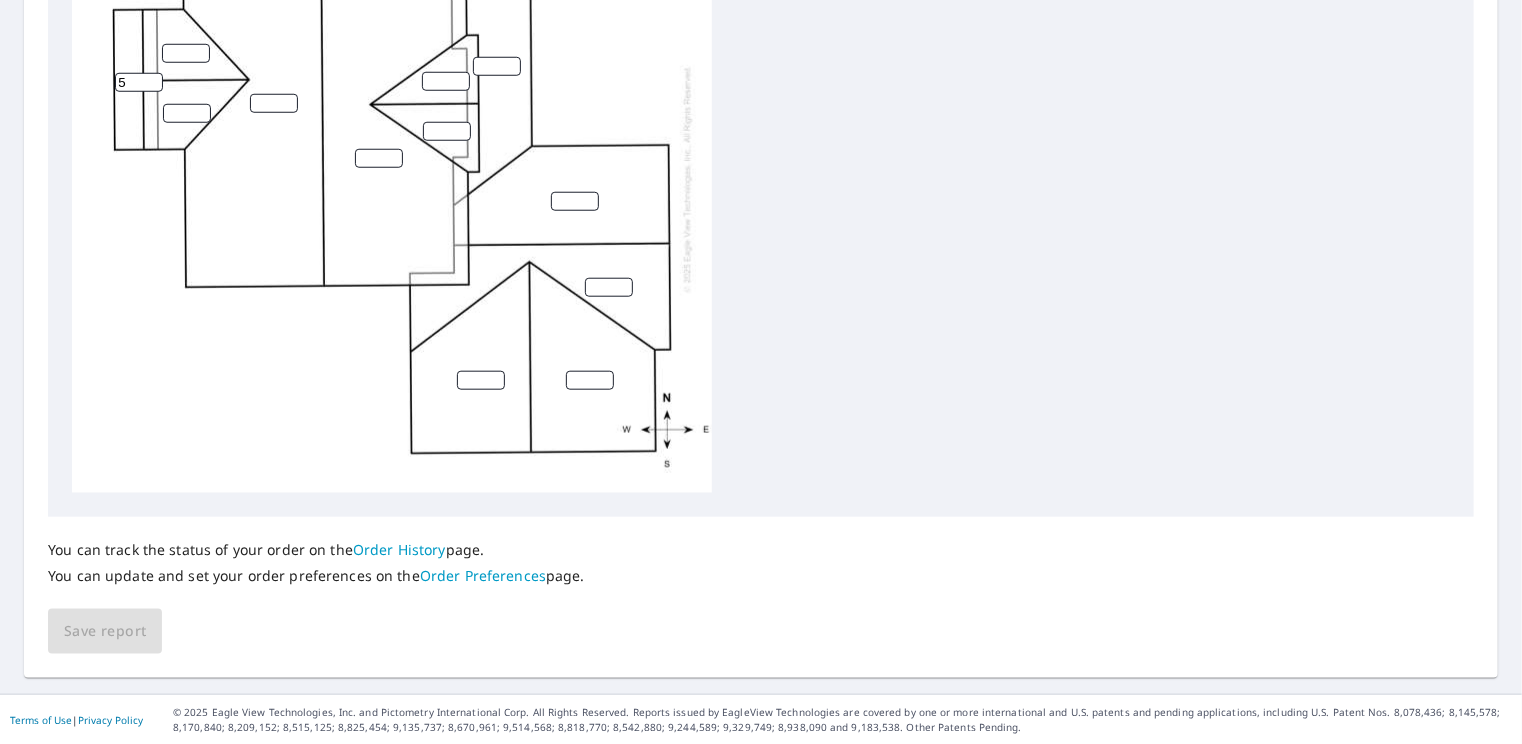 type on "5" 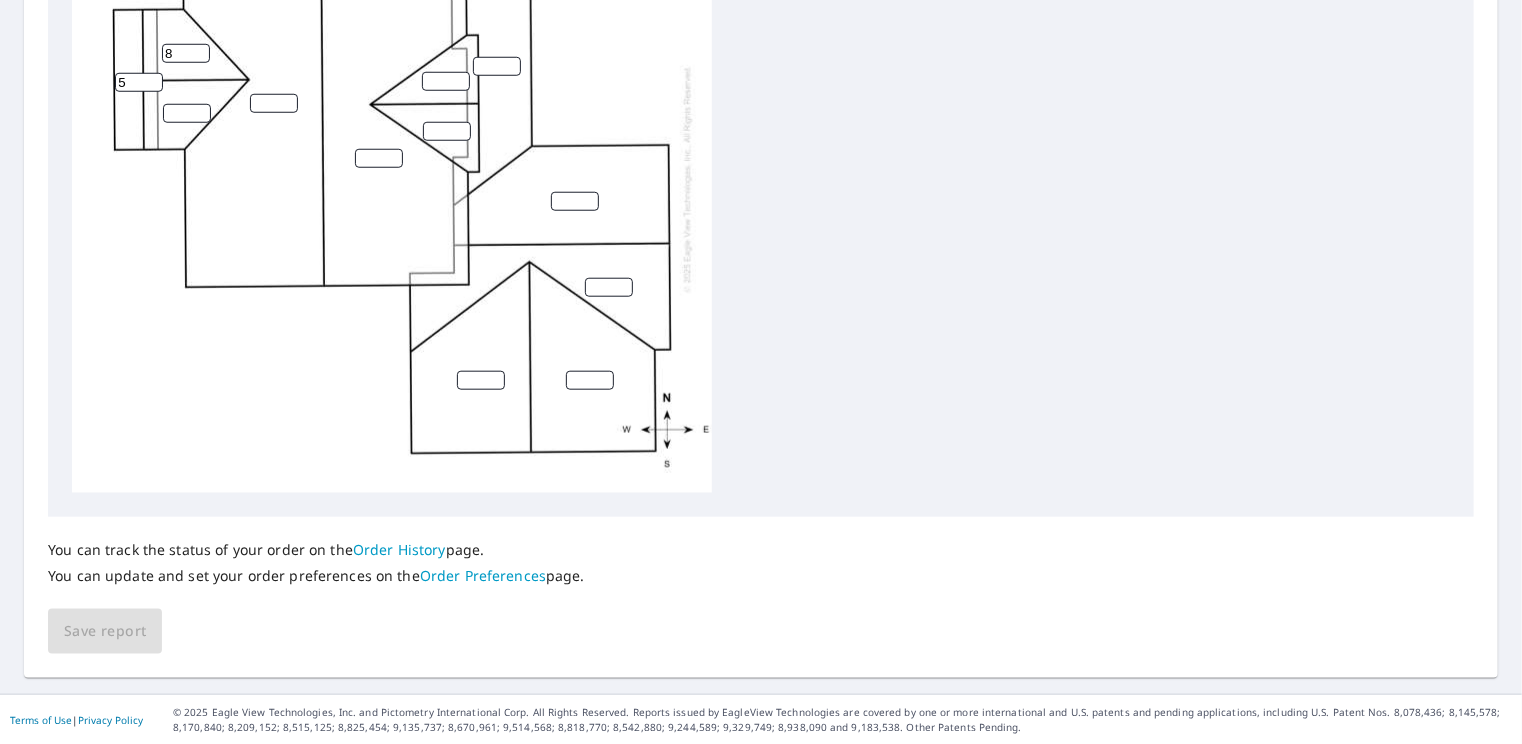 type on "8" 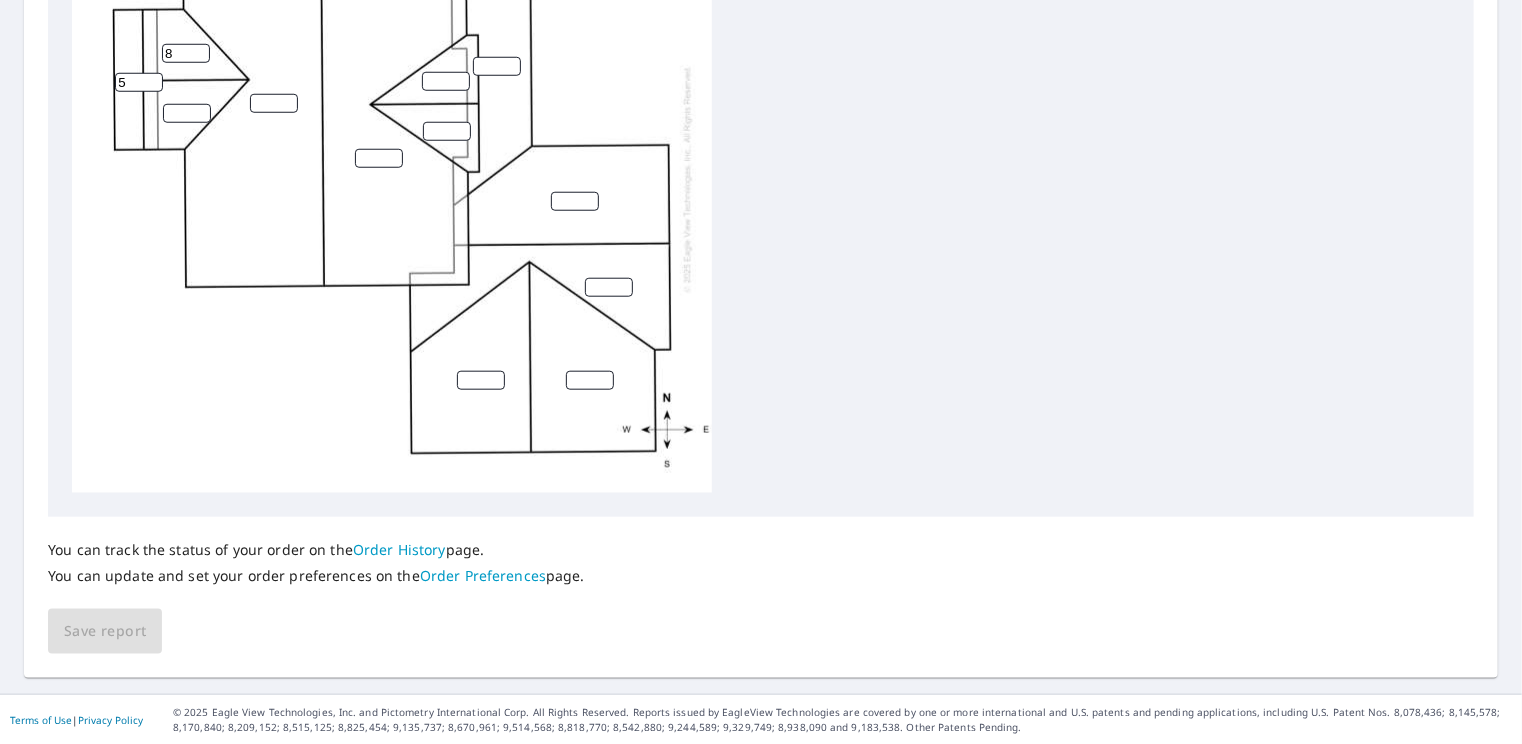 click at bounding box center [187, 113] 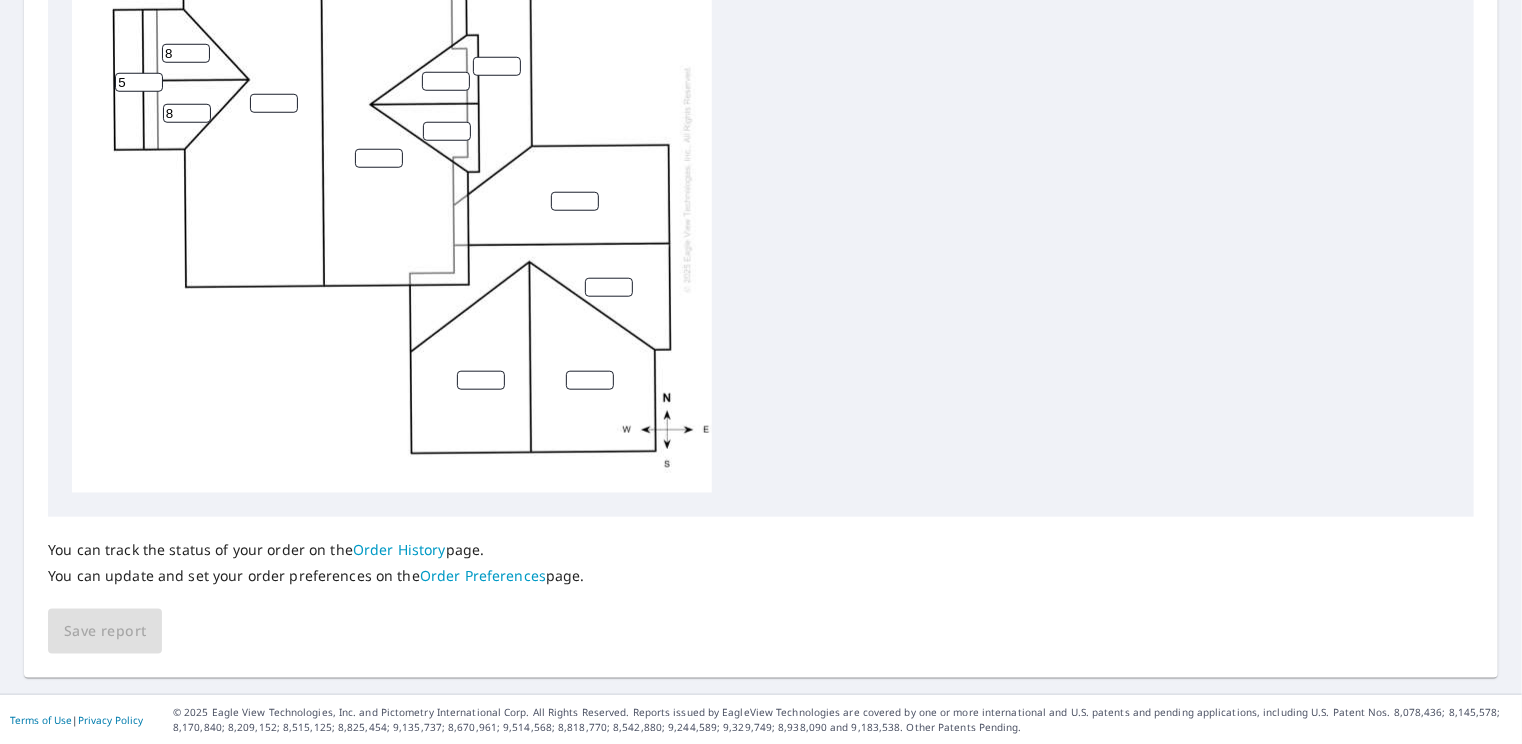 type on "8" 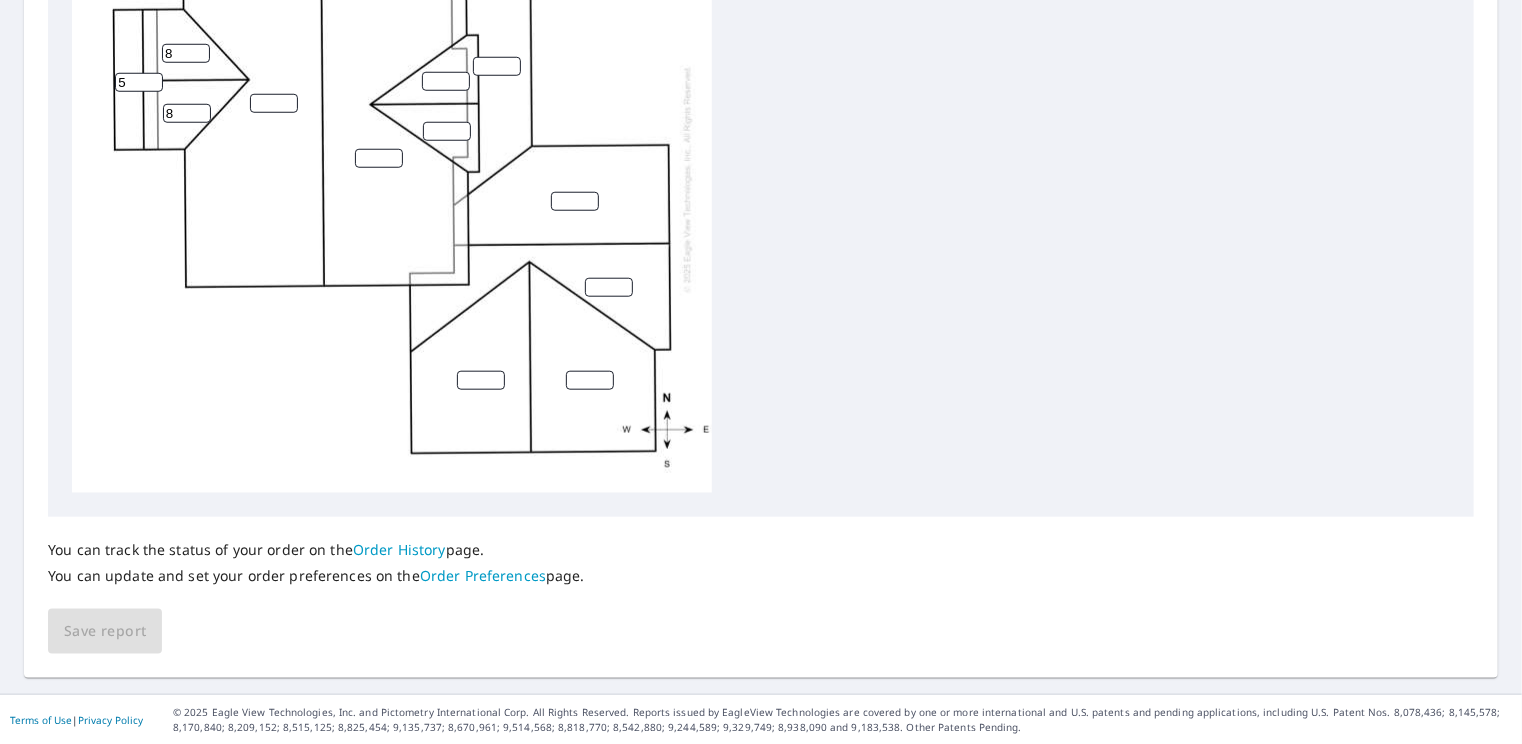 click at bounding box center [274, 103] 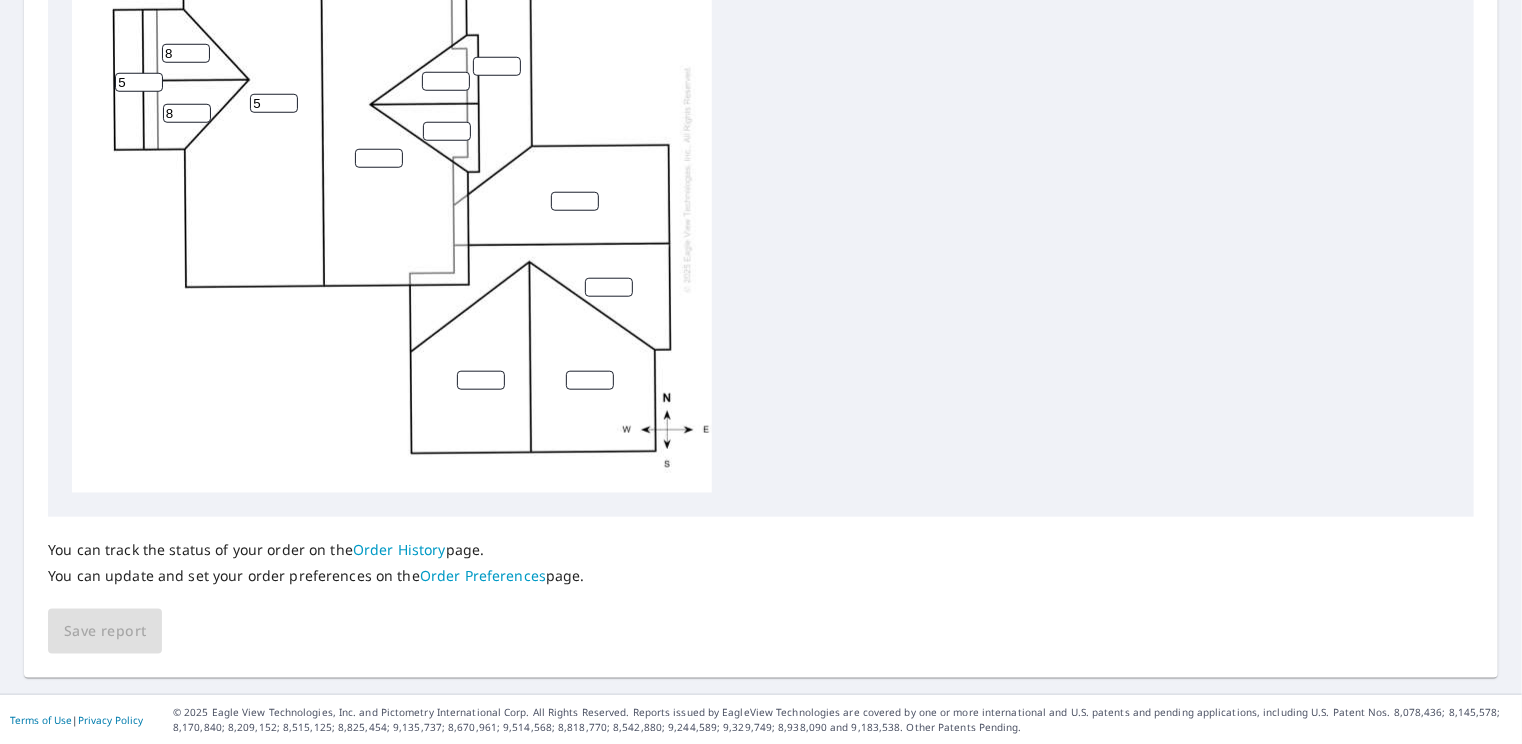 type on "5" 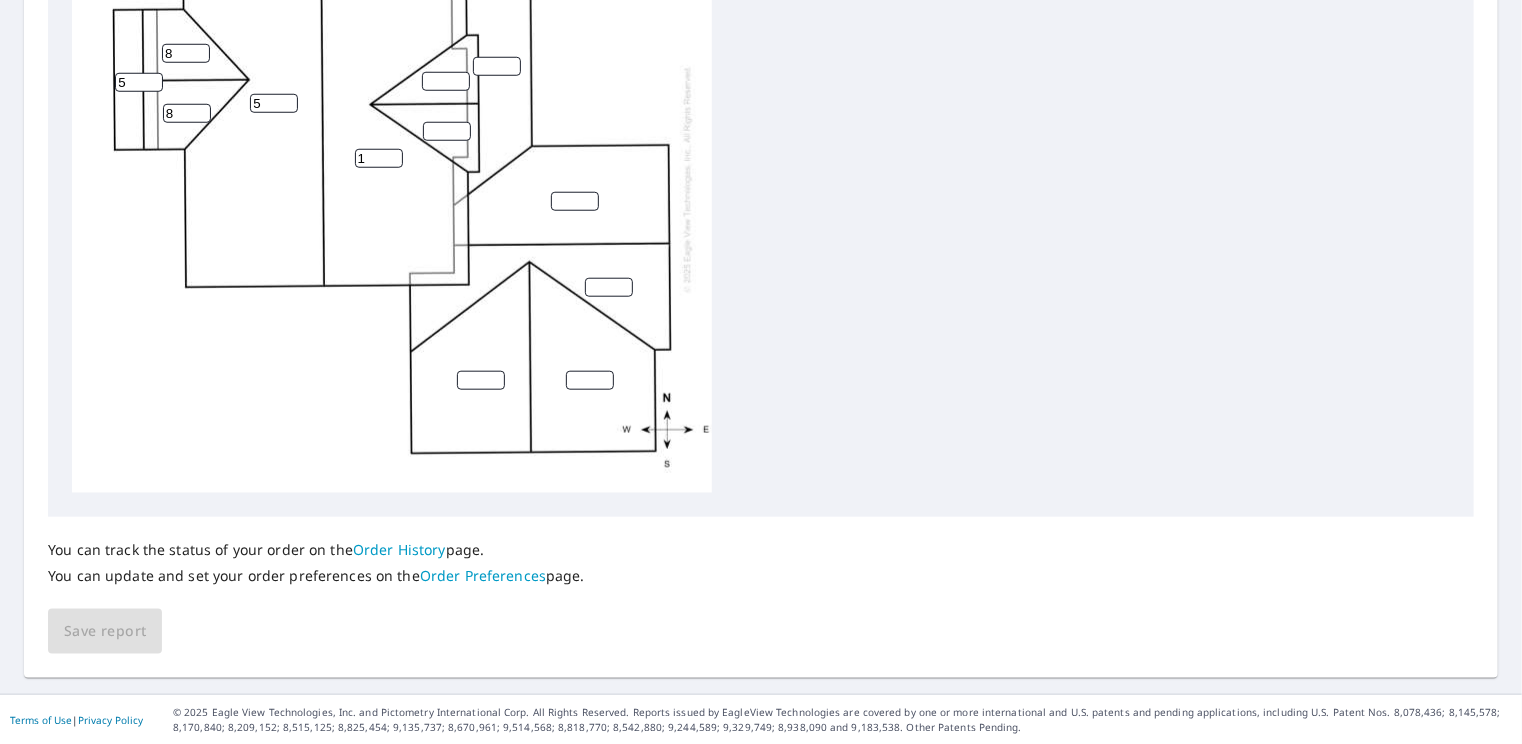 type on "1" 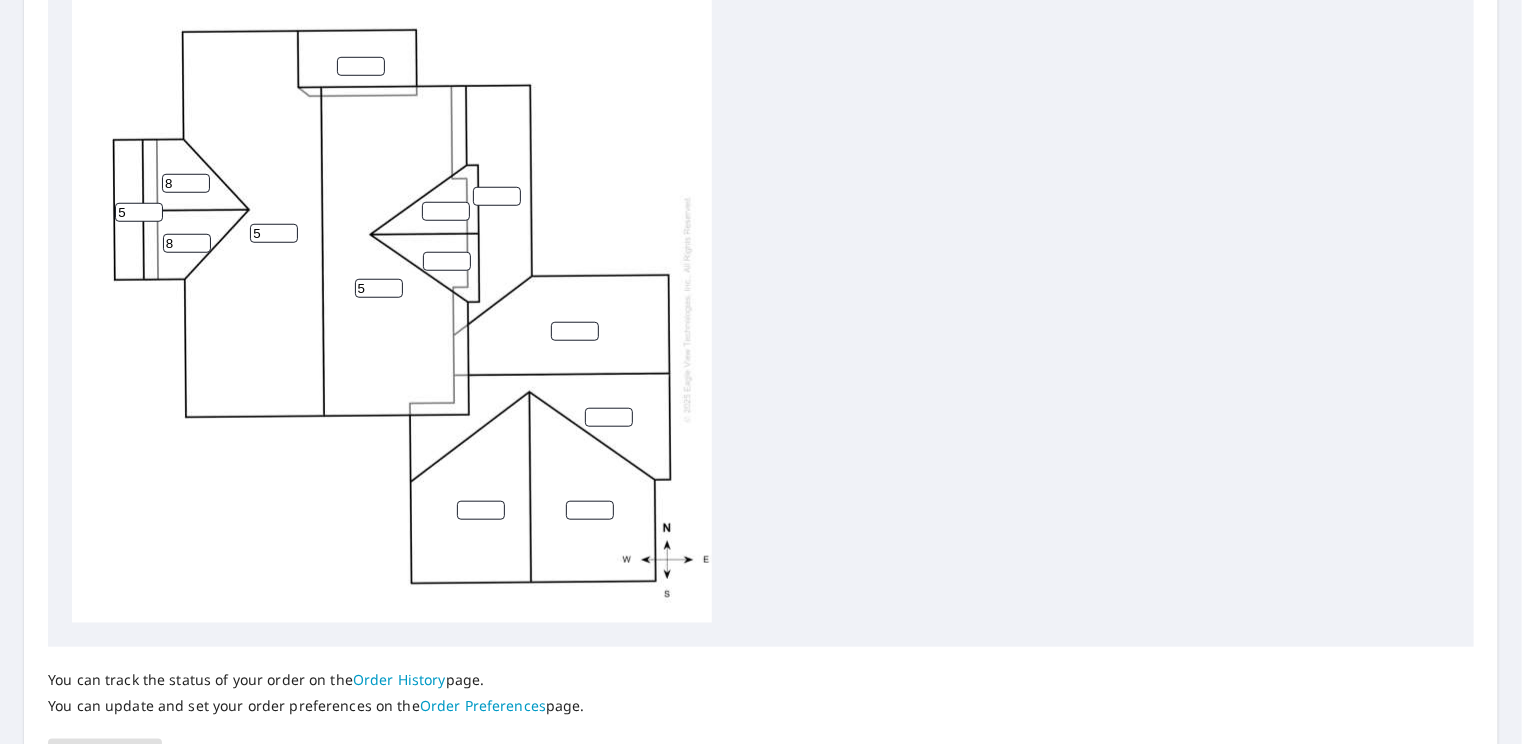 scroll, scrollTop: 660, scrollLeft: 0, axis: vertical 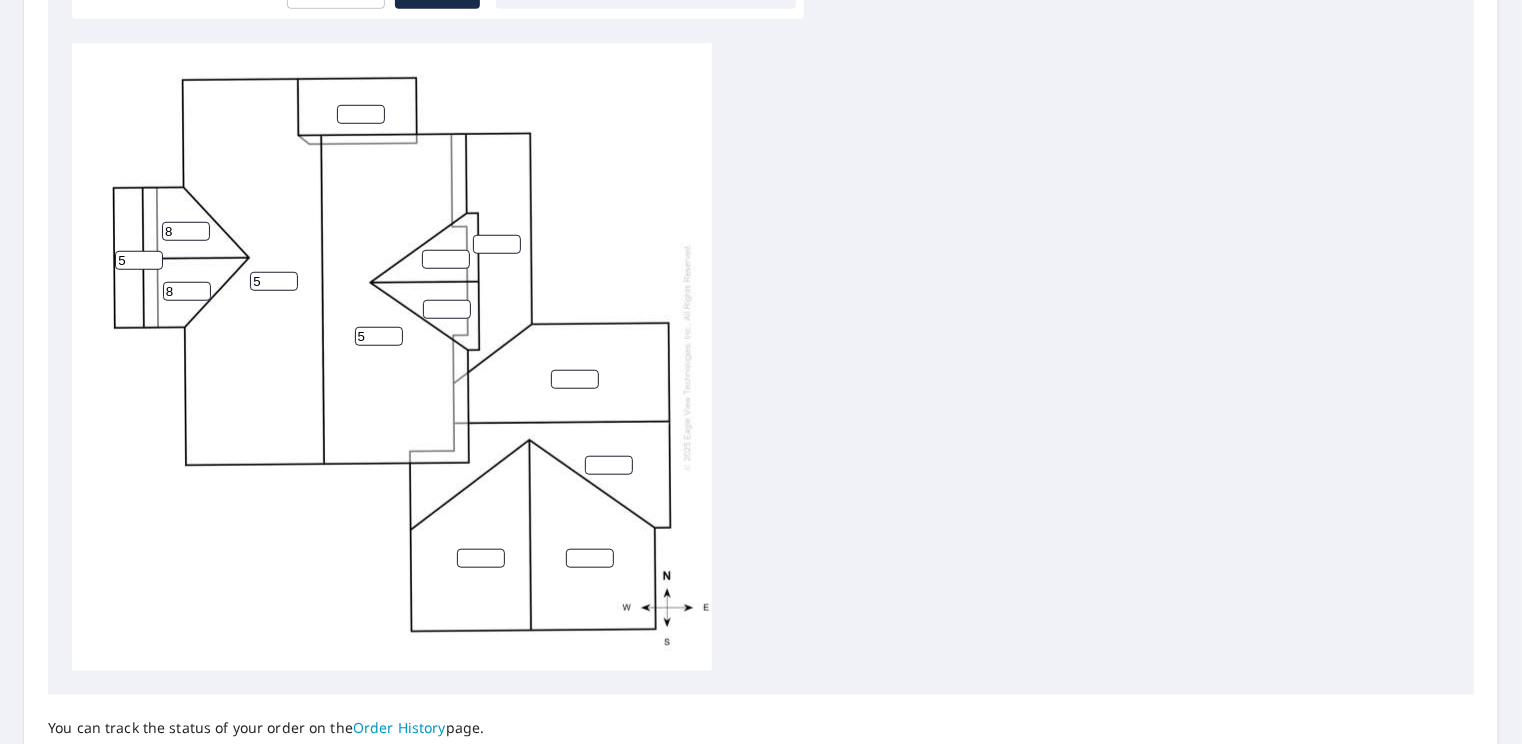 type on "5" 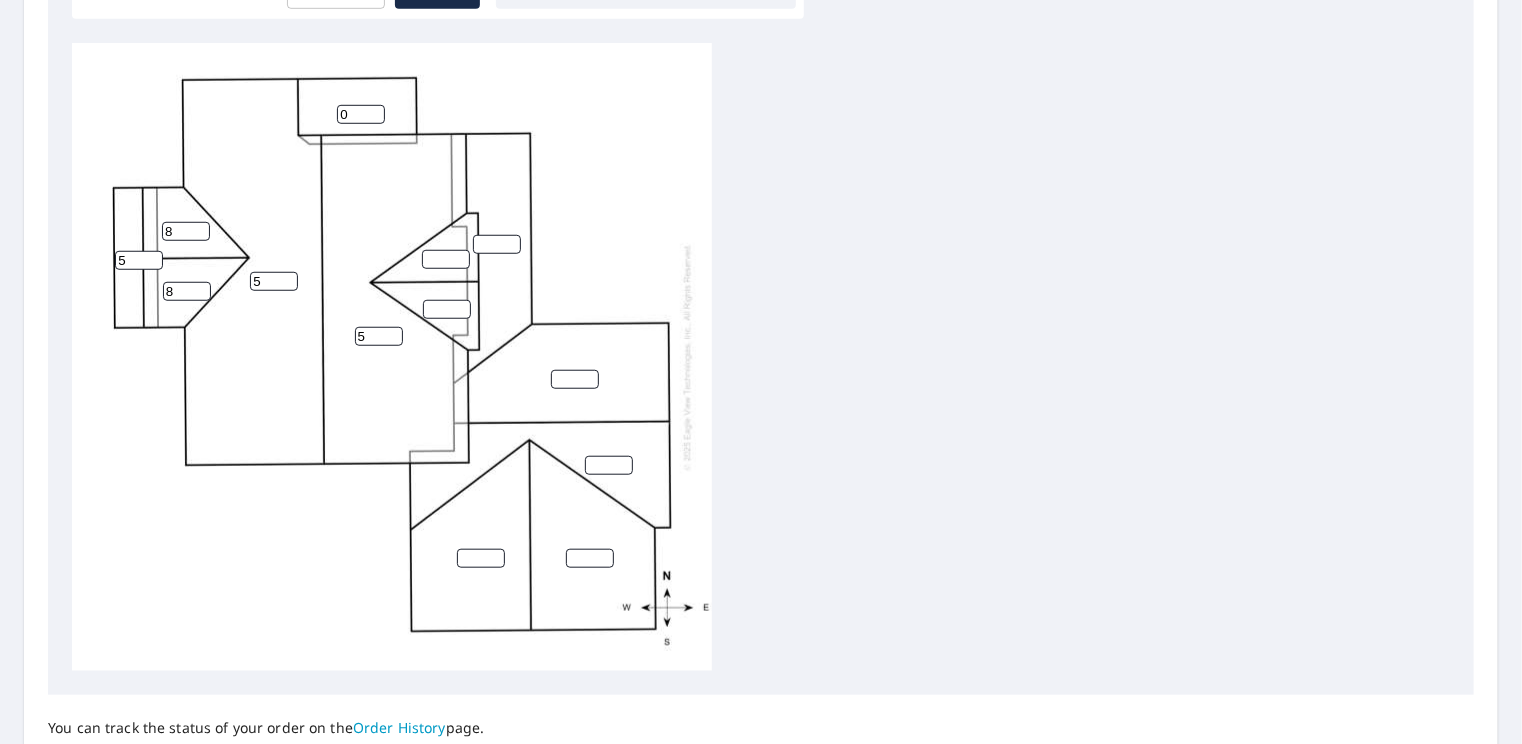 type on "0" 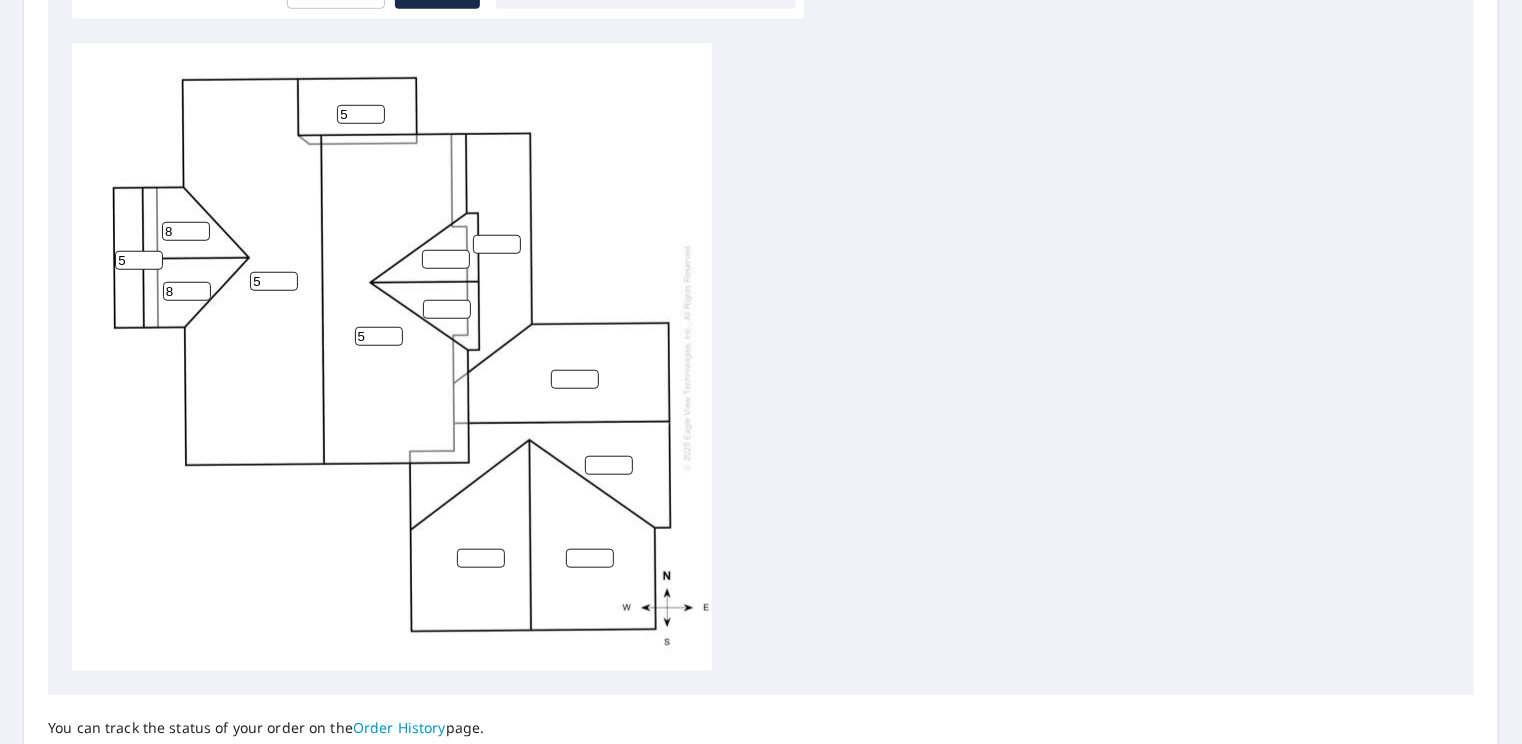 type on "5" 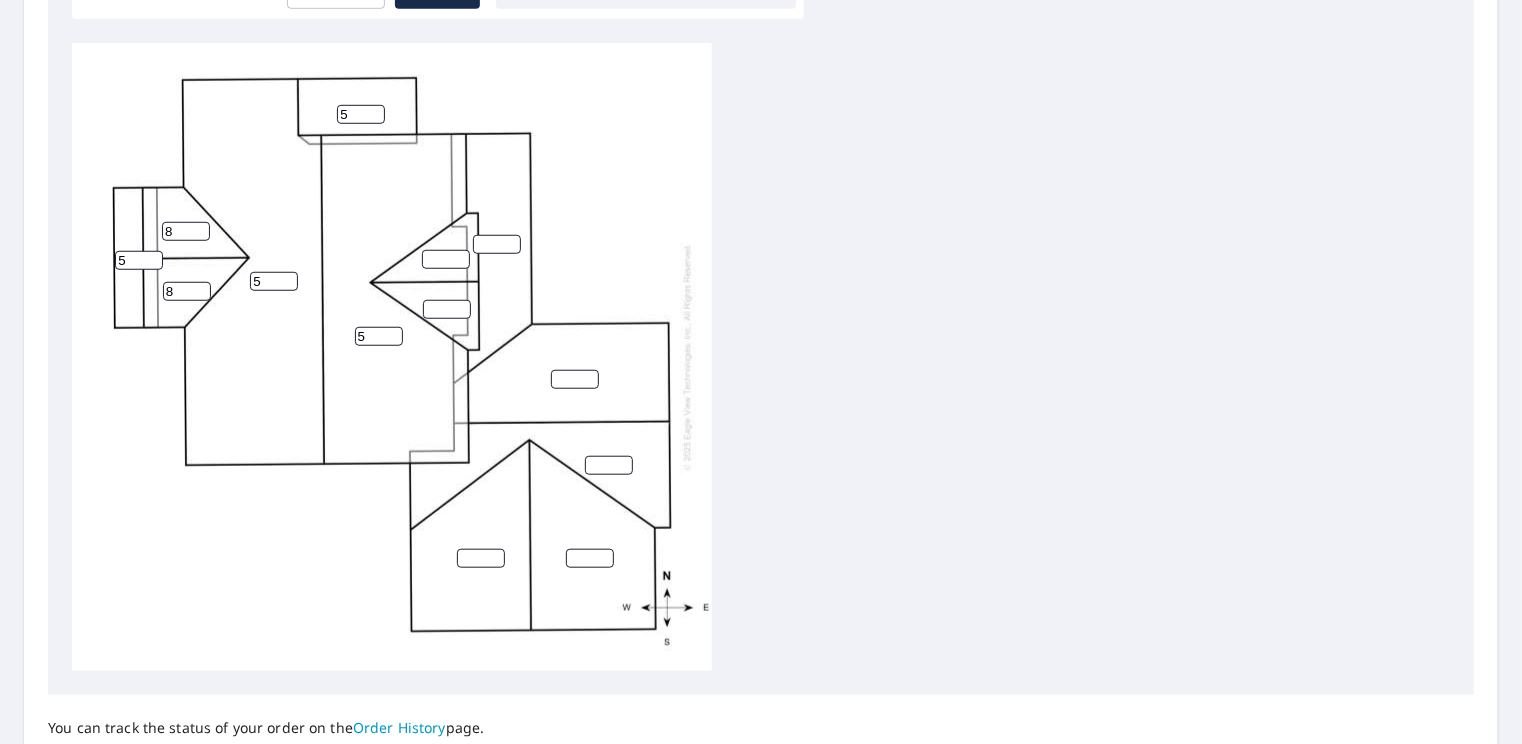 click at bounding box center (446, 259) 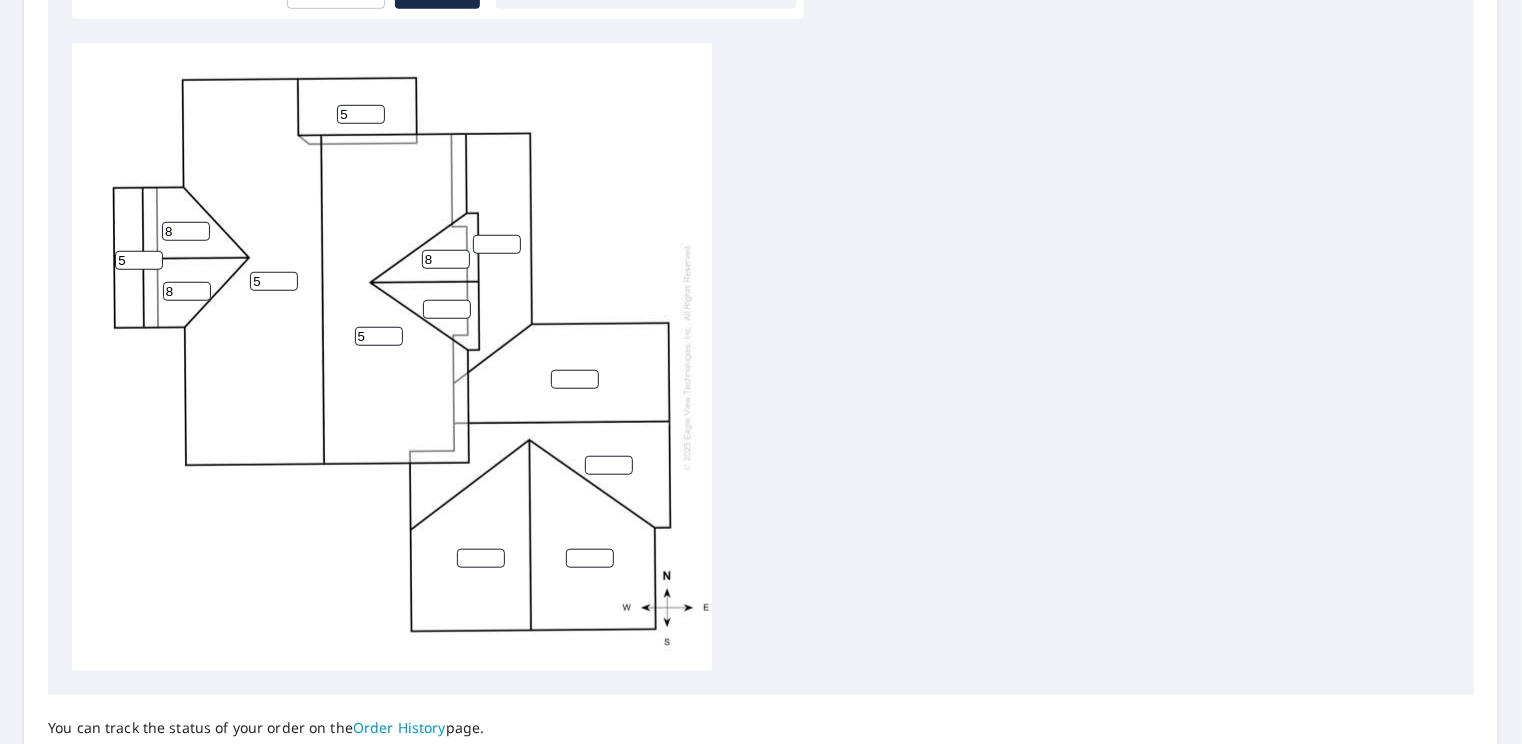 type on "8" 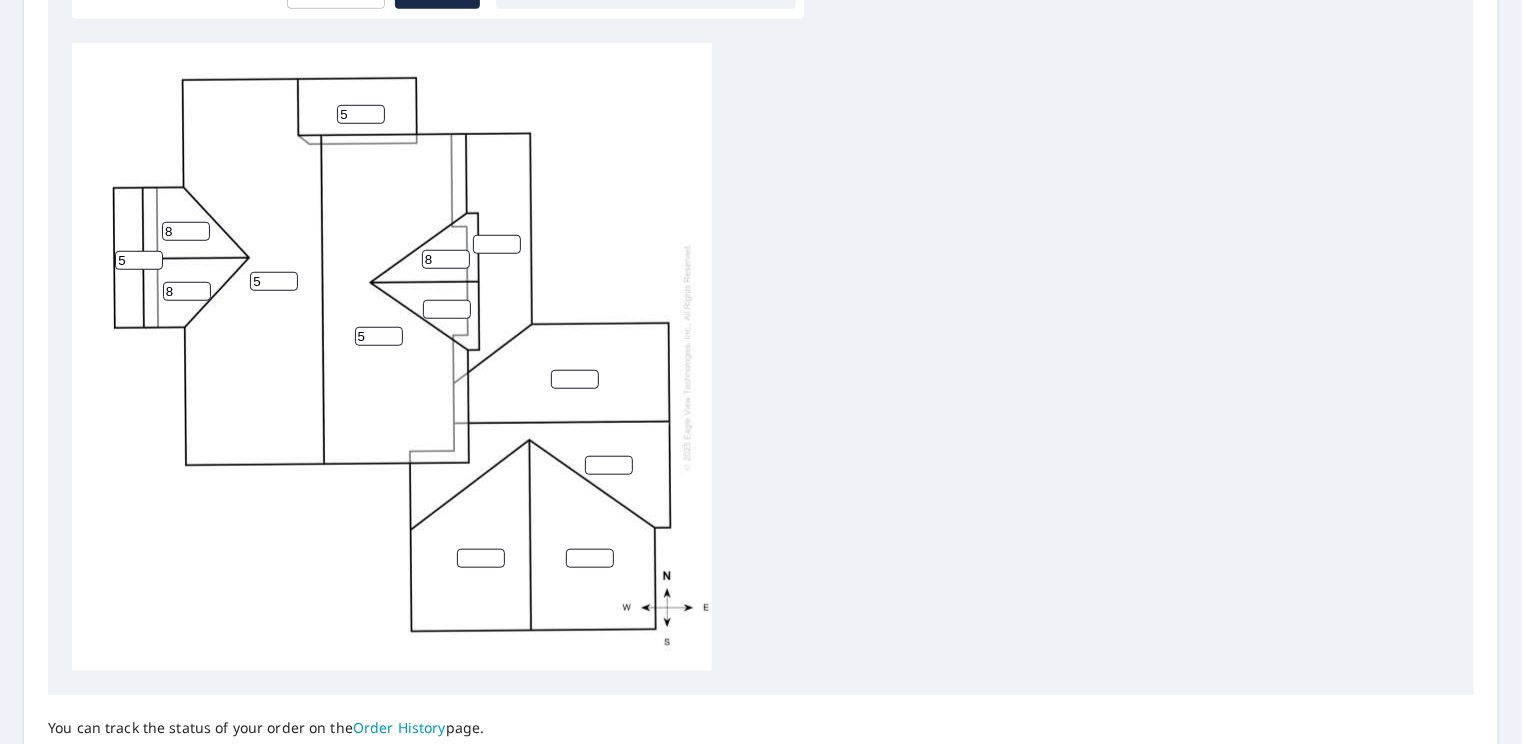 click at bounding box center (447, 309) 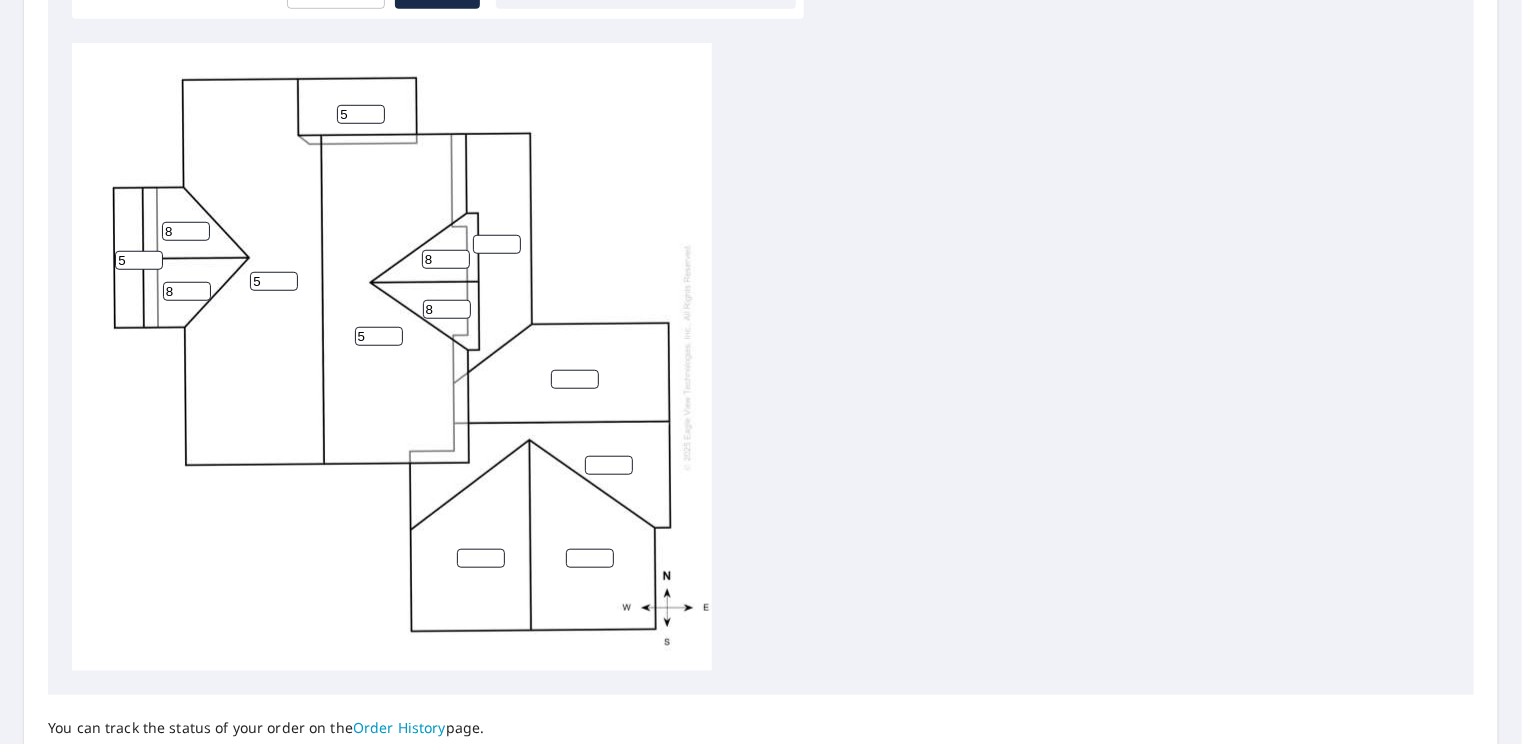 type on "8" 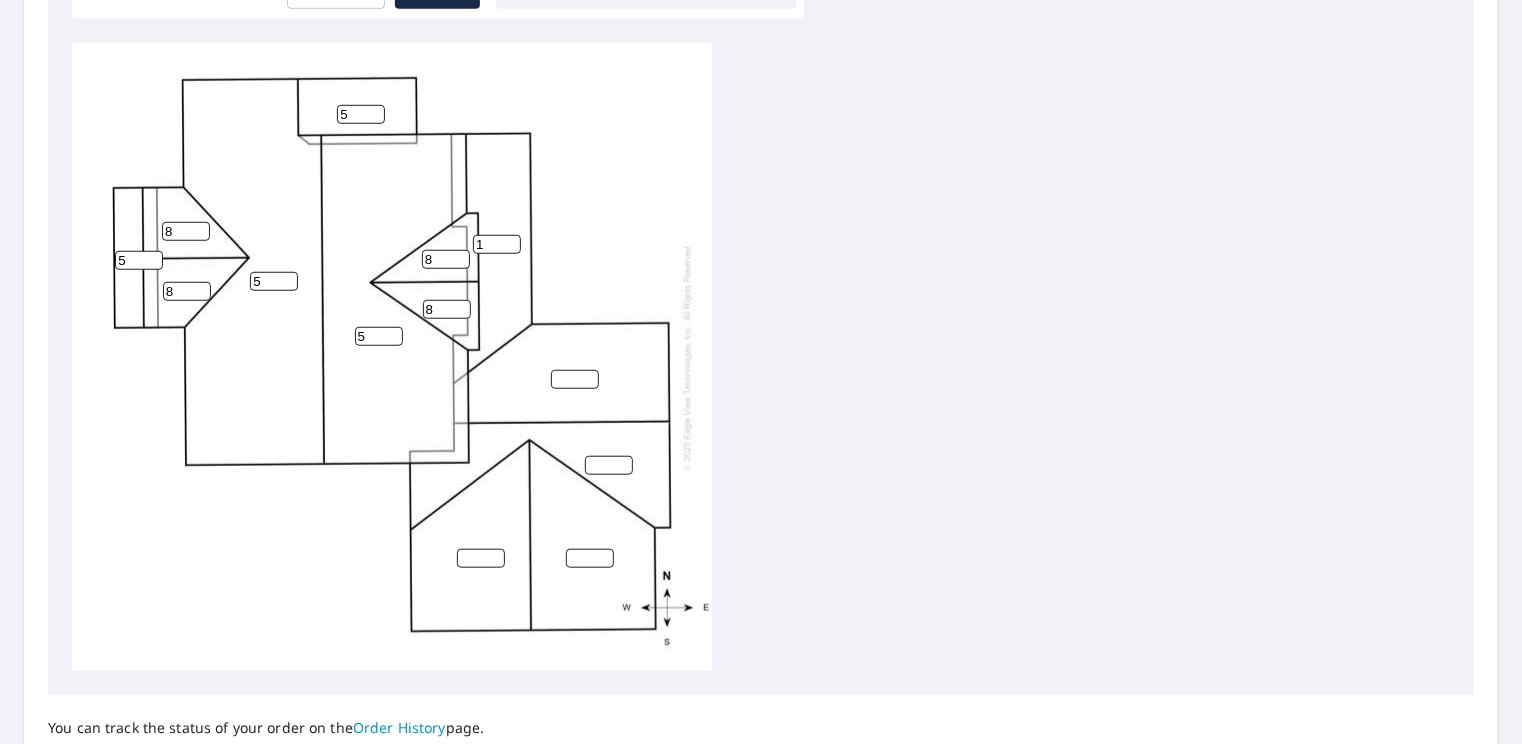 click on "1" at bounding box center (497, 244) 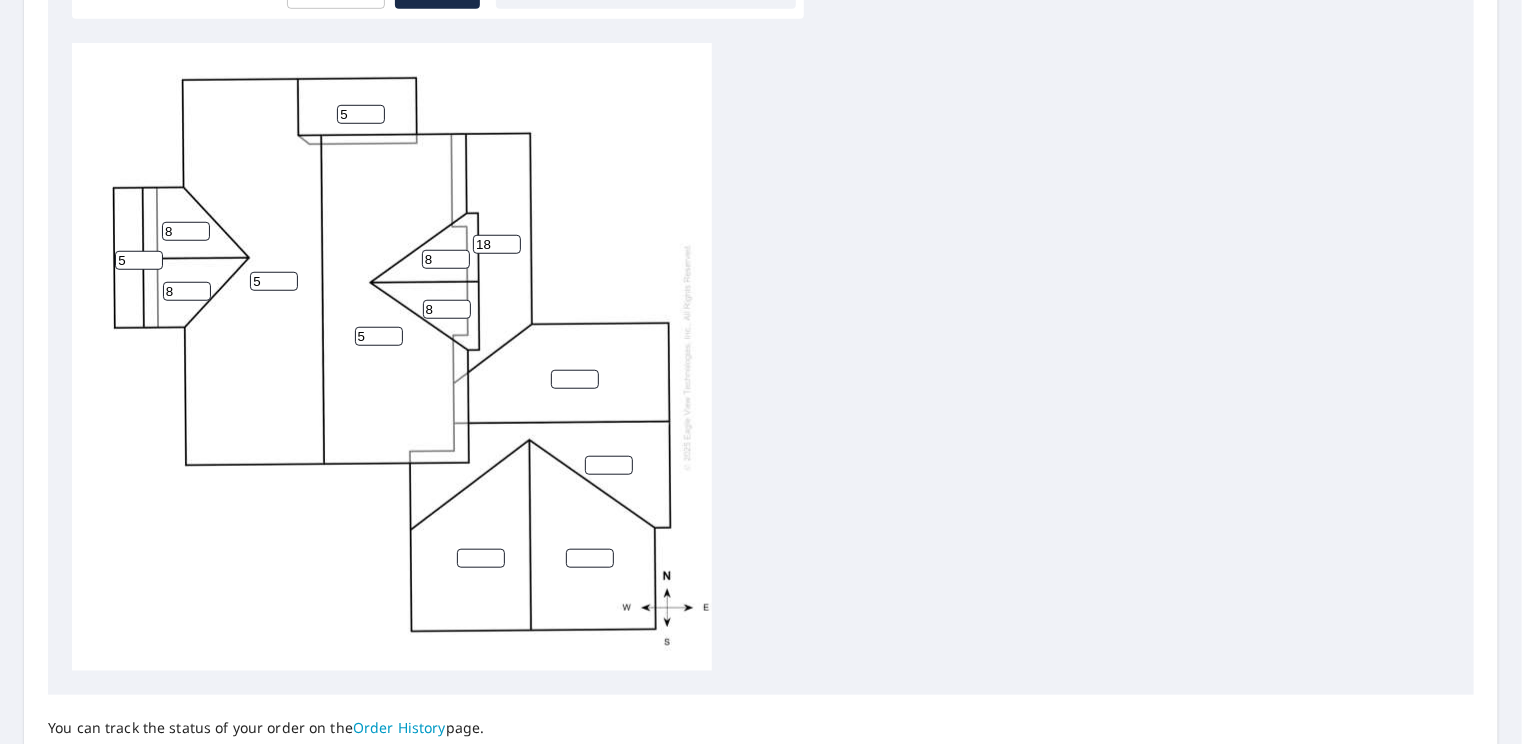 type on "1" 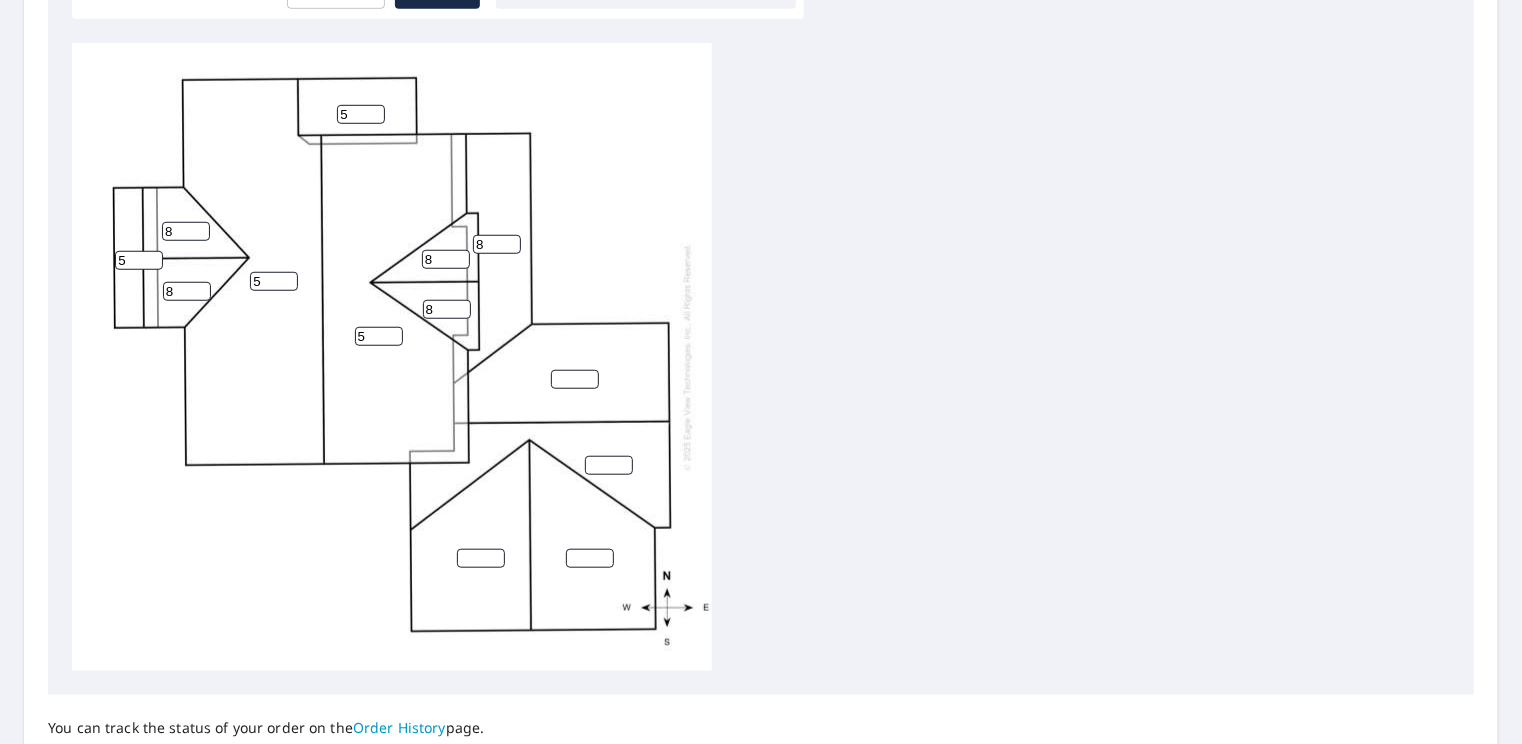 type on "8" 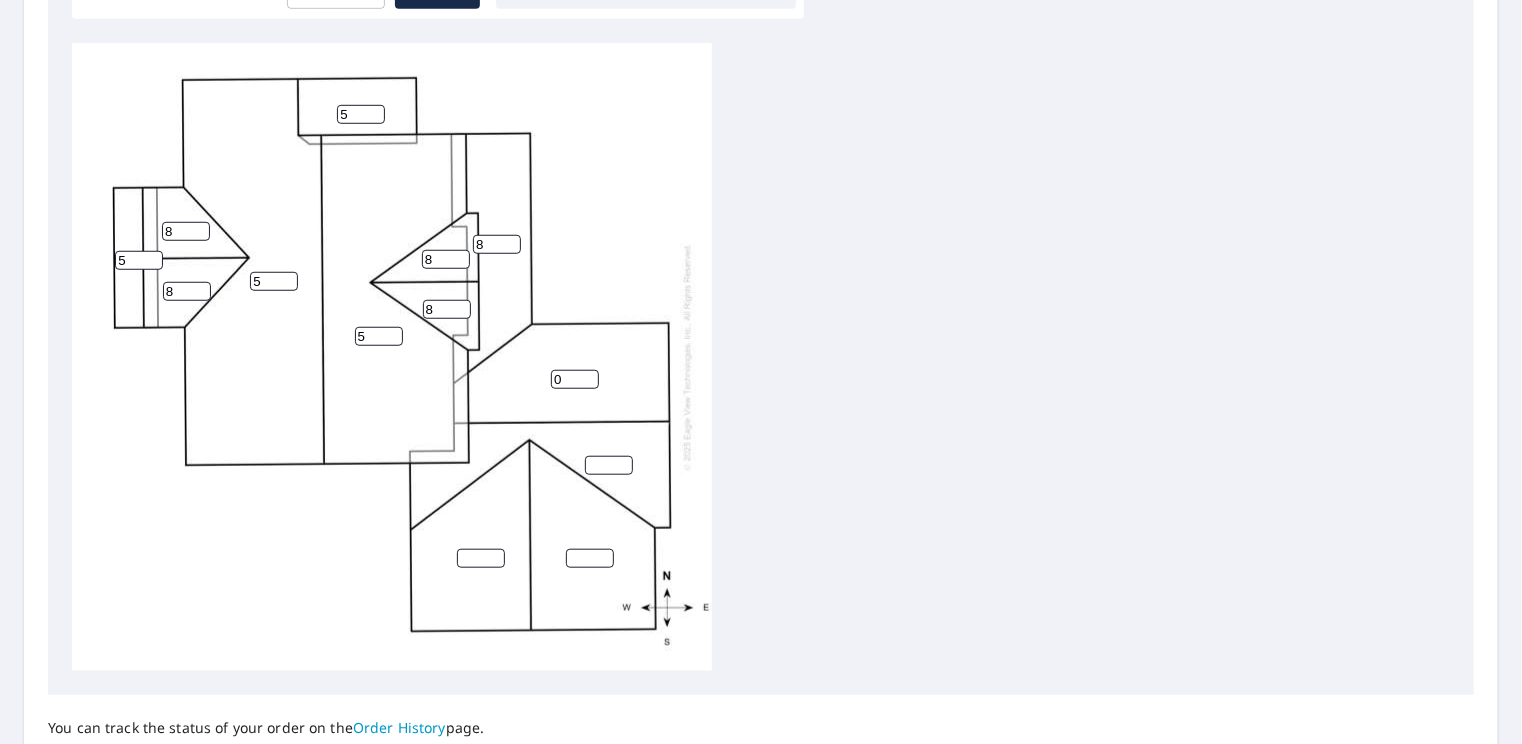 click on "0" at bounding box center [575, 379] 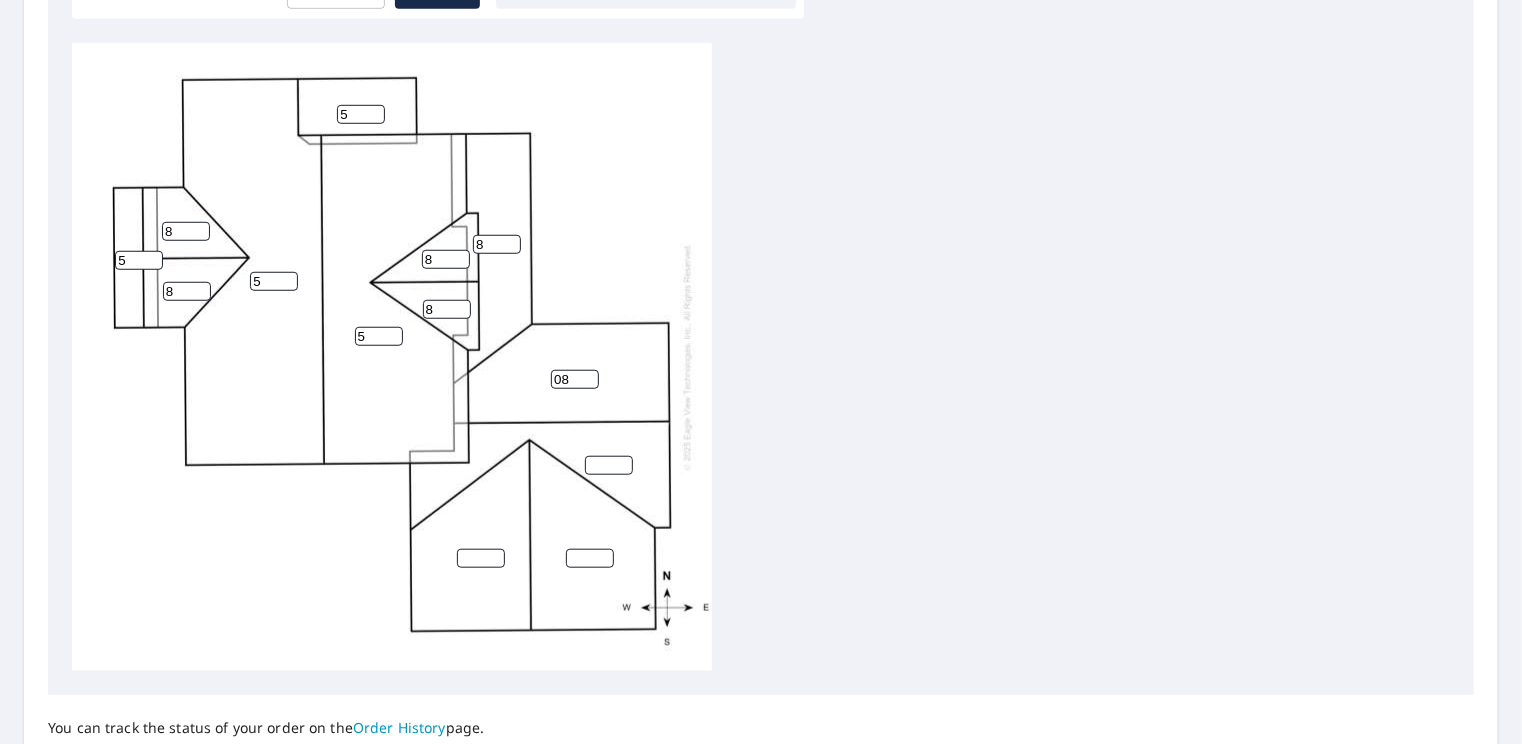 type on "0" 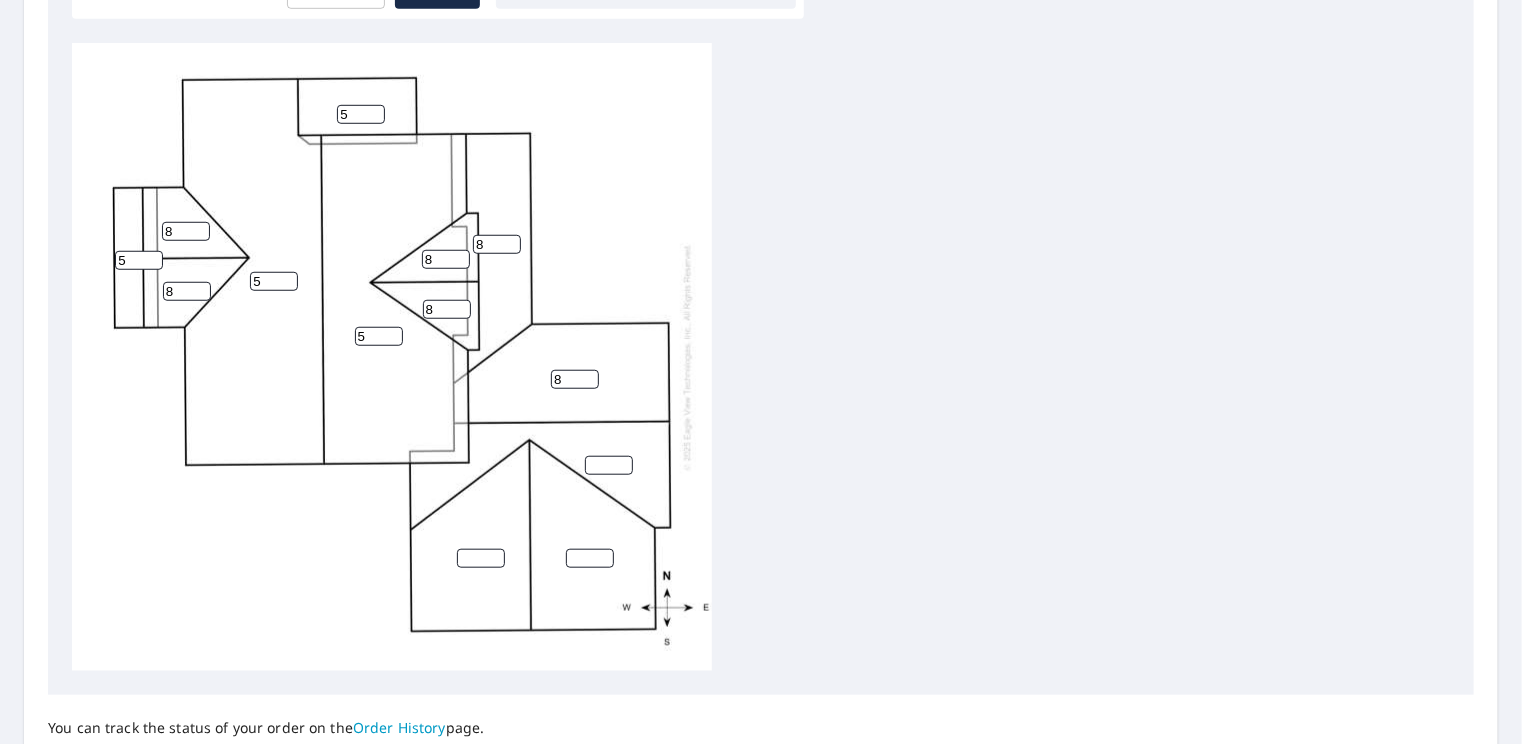 type on "8" 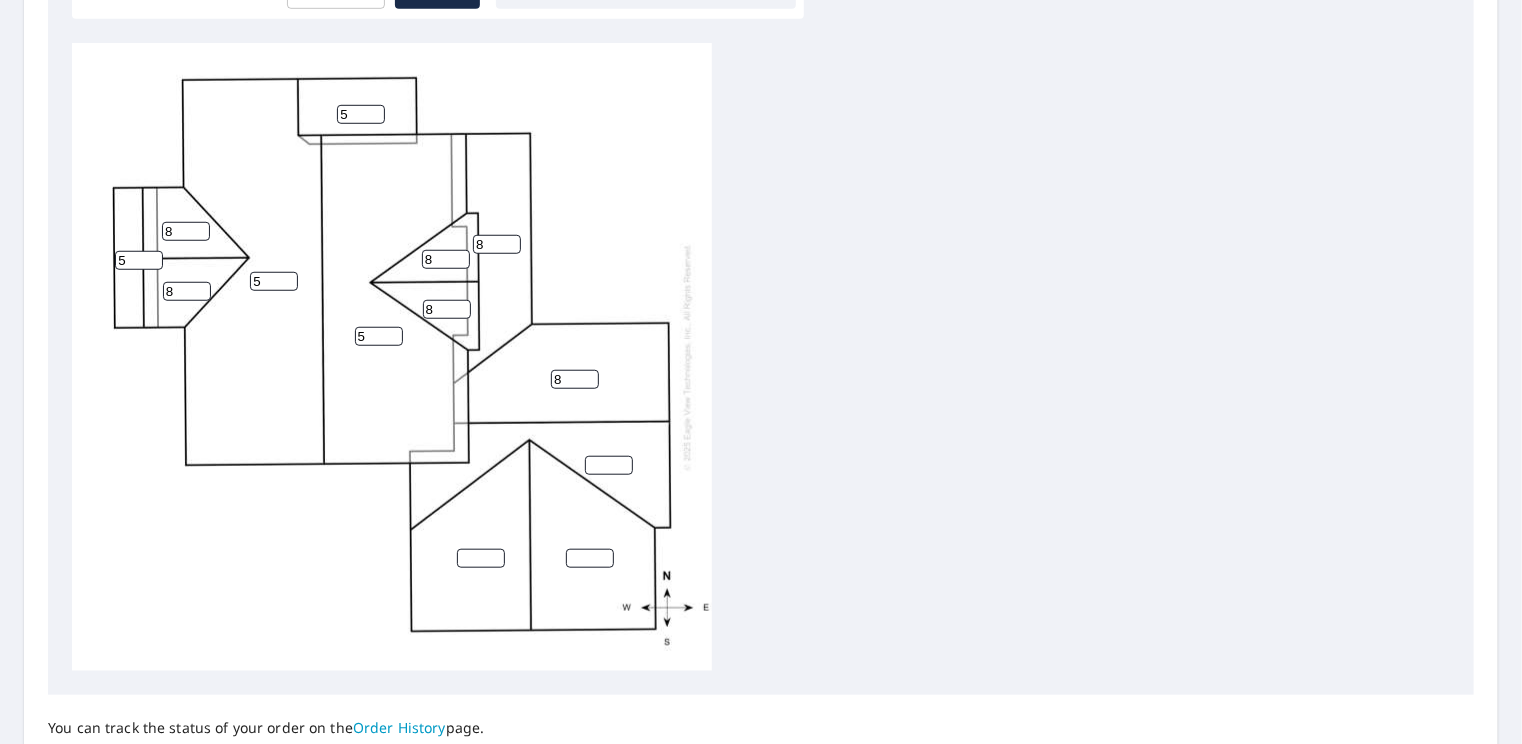 click at bounding box center (609, 465) 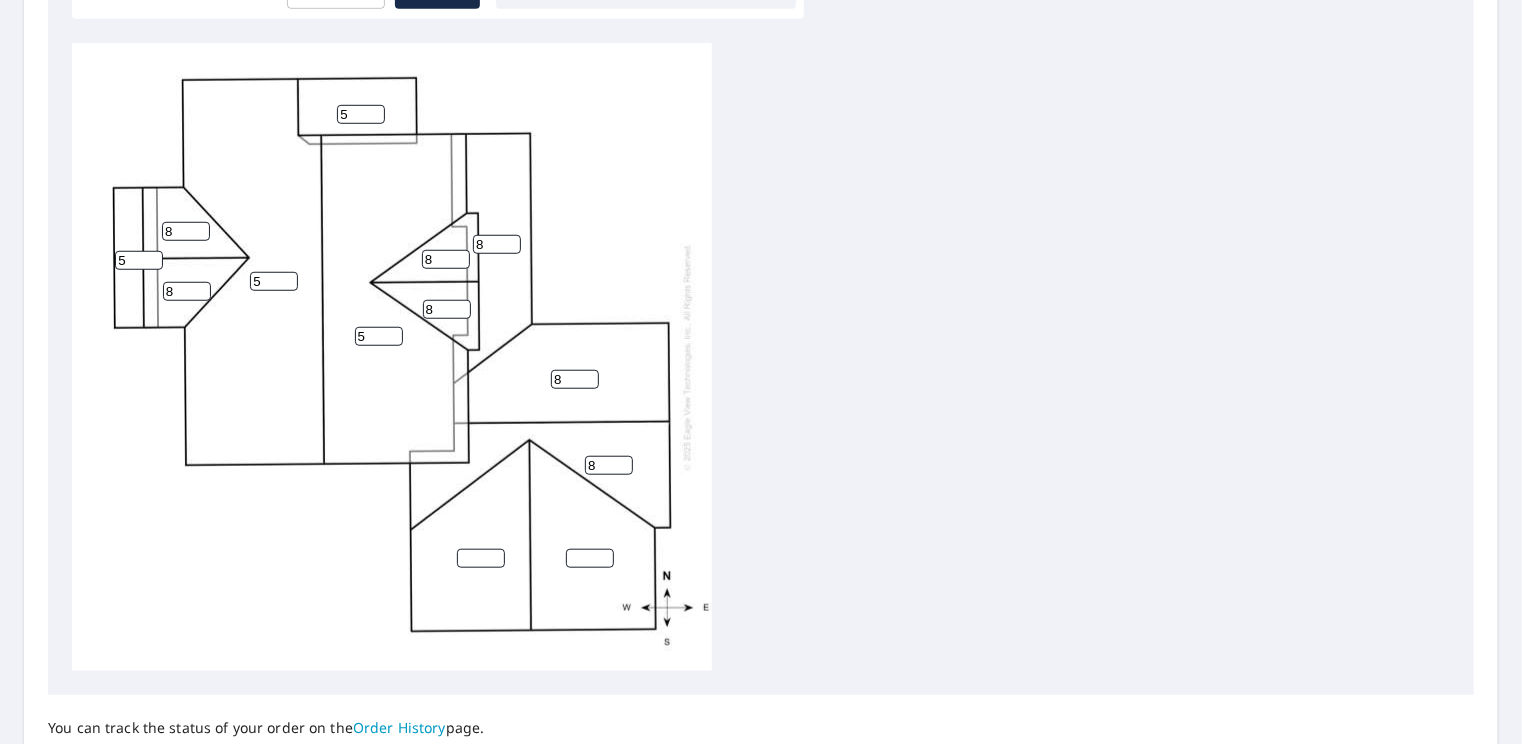 type on "8" 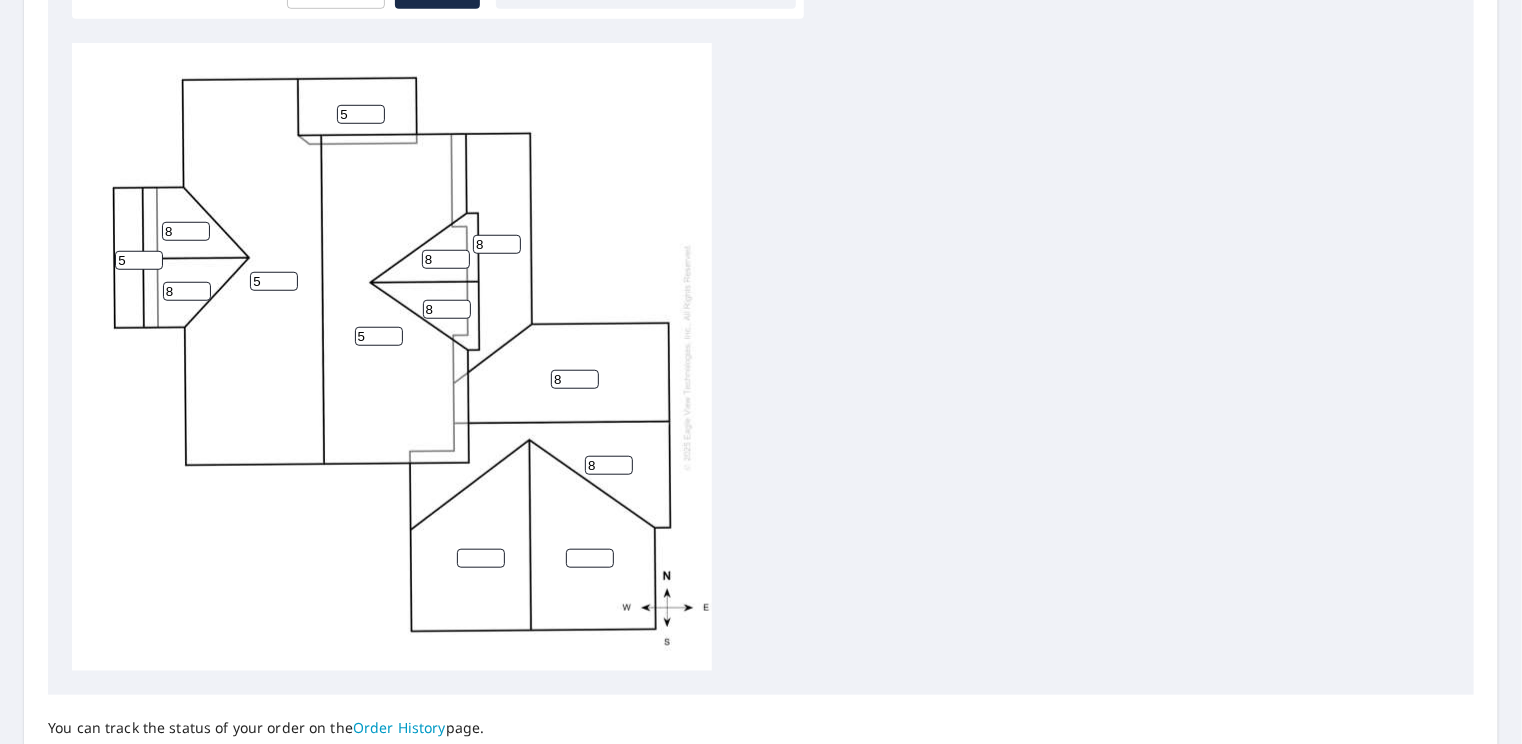 click at bounding box center [481, 558] 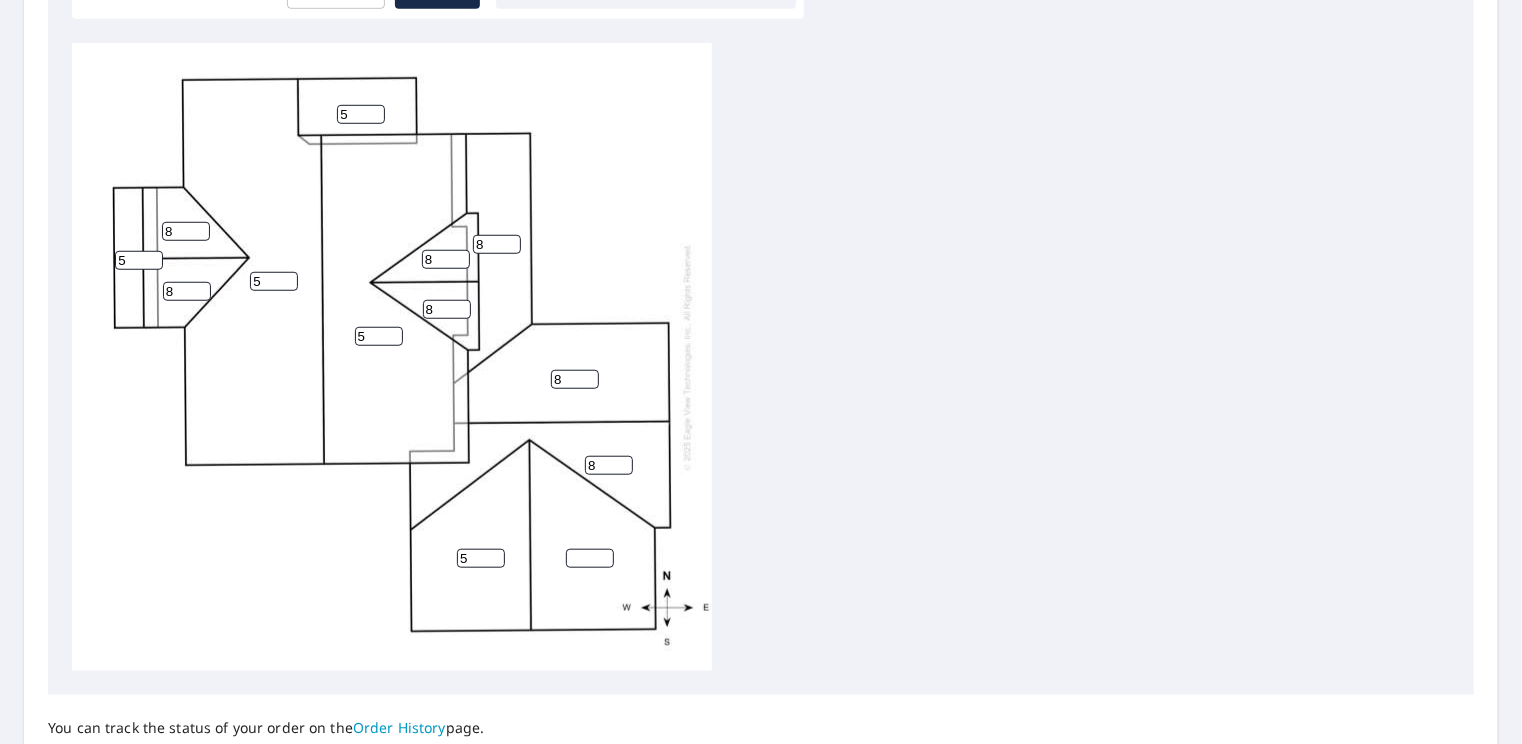 type on "5" 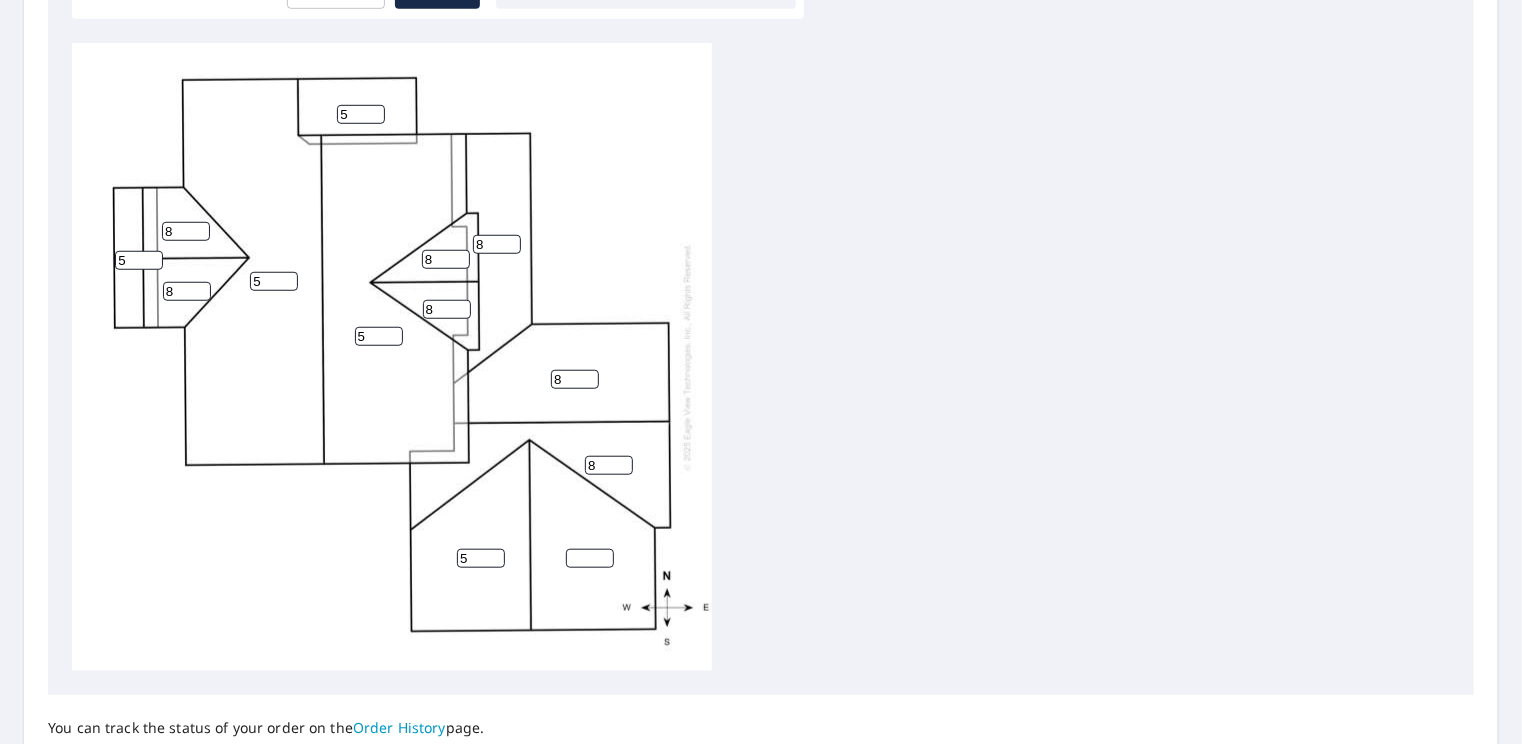 click at bounding box center [590, 558] 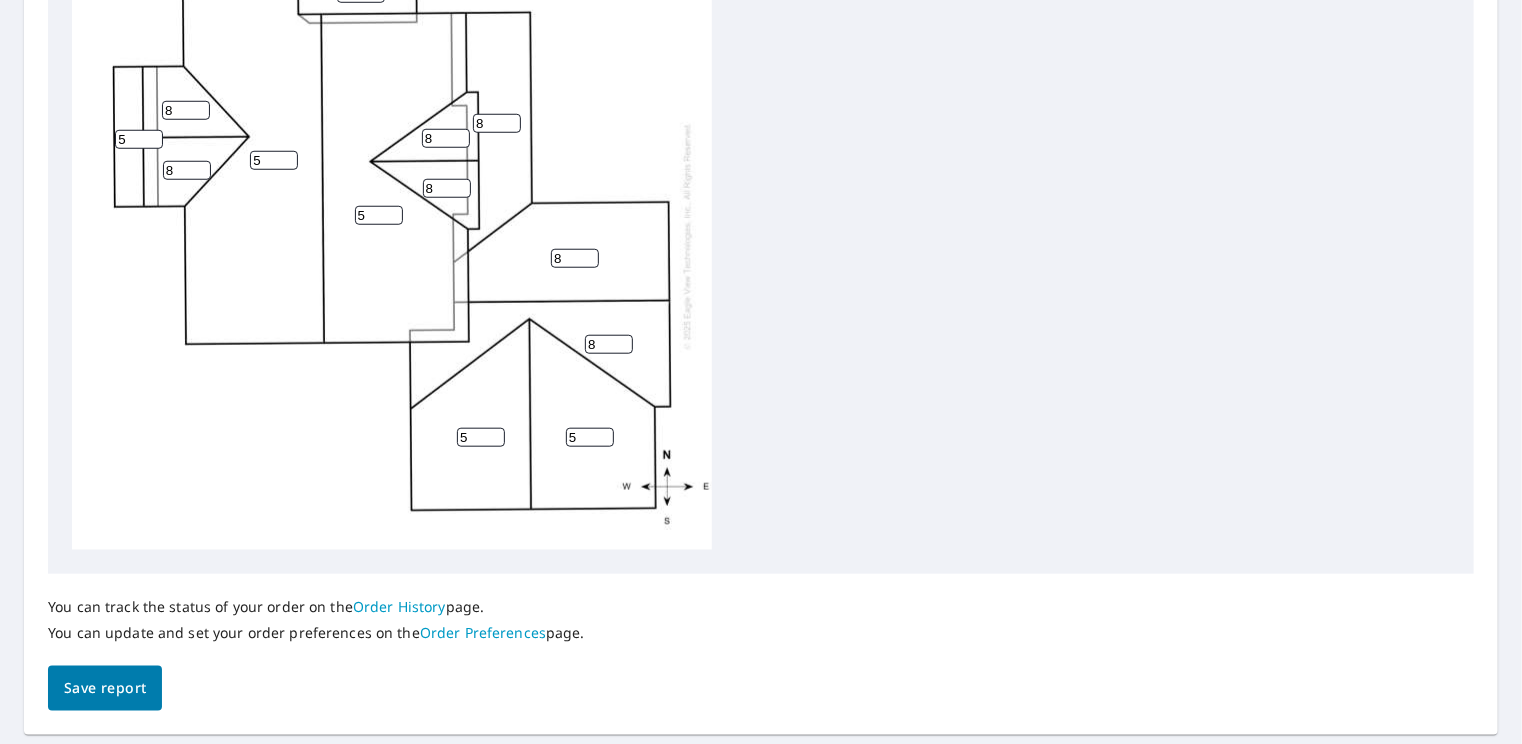 scroll, scrollTop: 838, scrollLeft: 0, axis: vertical 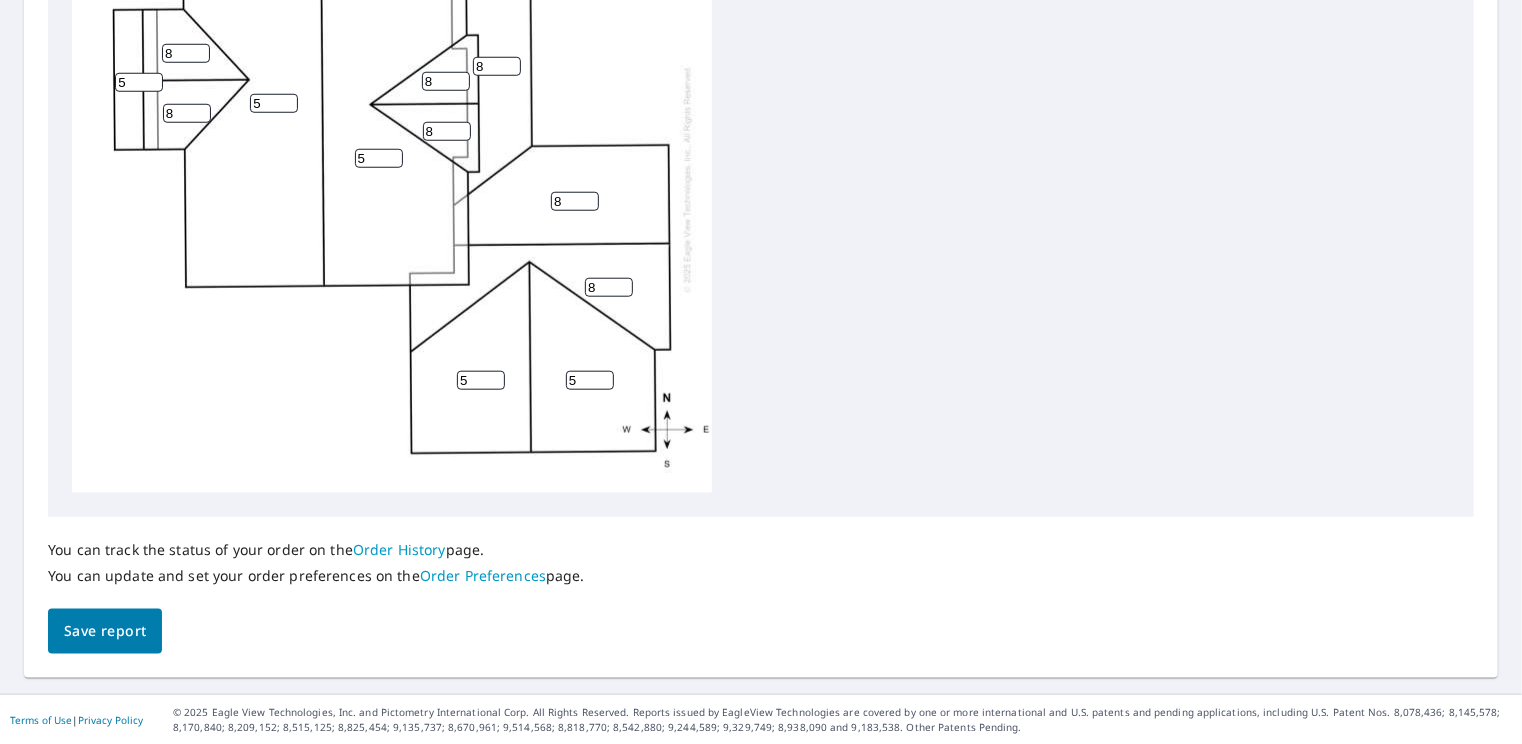type on "5" 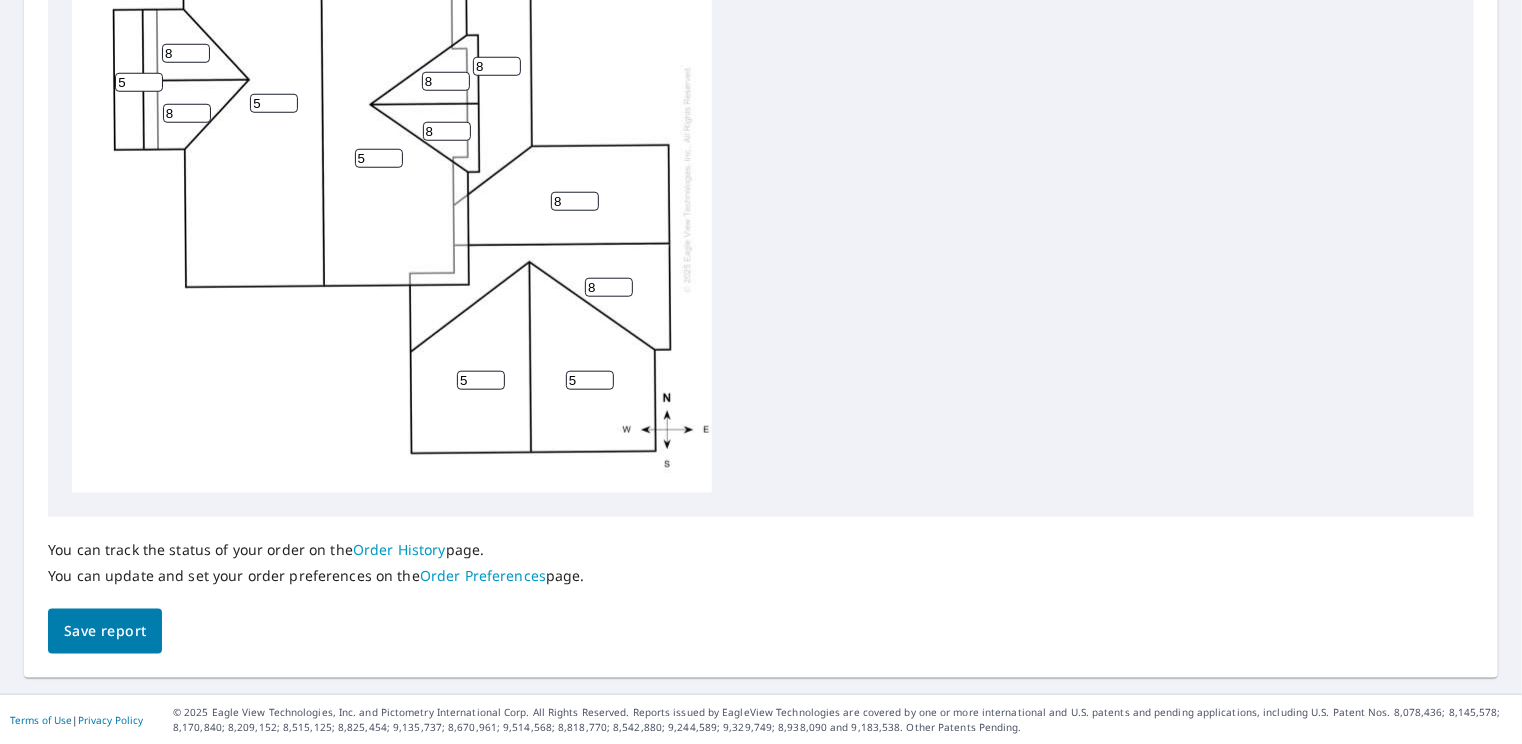 click on "Save report" at bounding box center [105, 631] 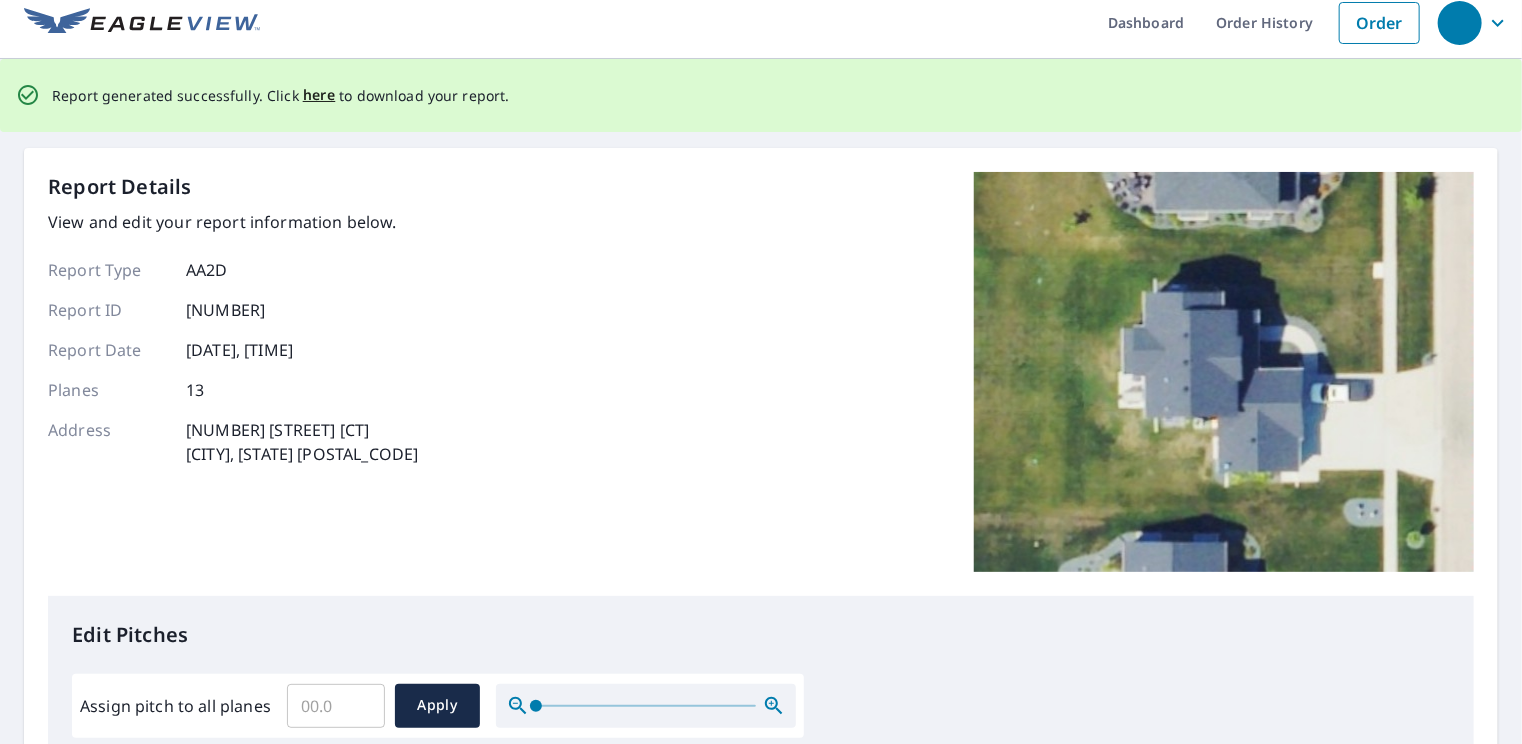 scroll, scrollTop: 0, scrollLeft: 0, axis: both 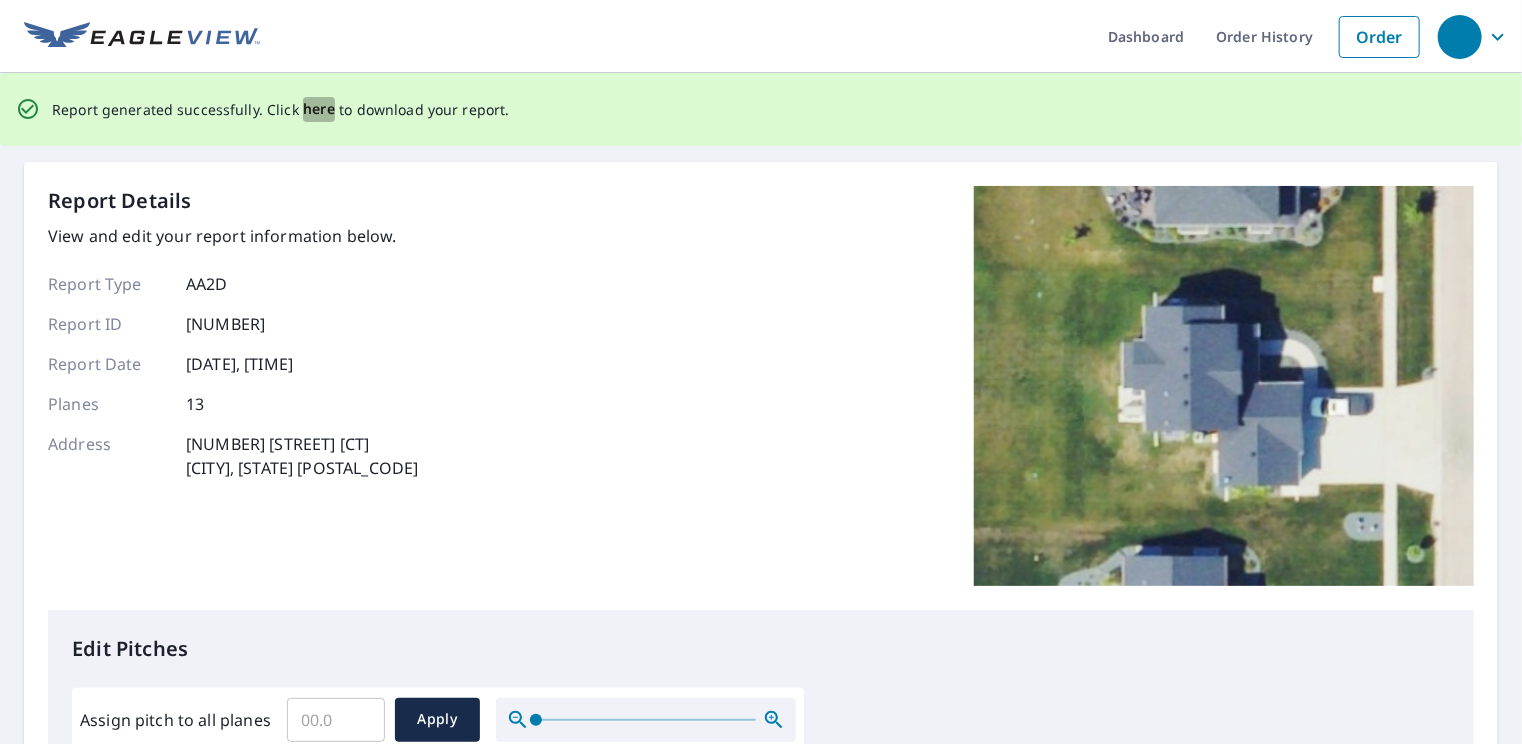 click on "here" at bounding box center (319, 109) 